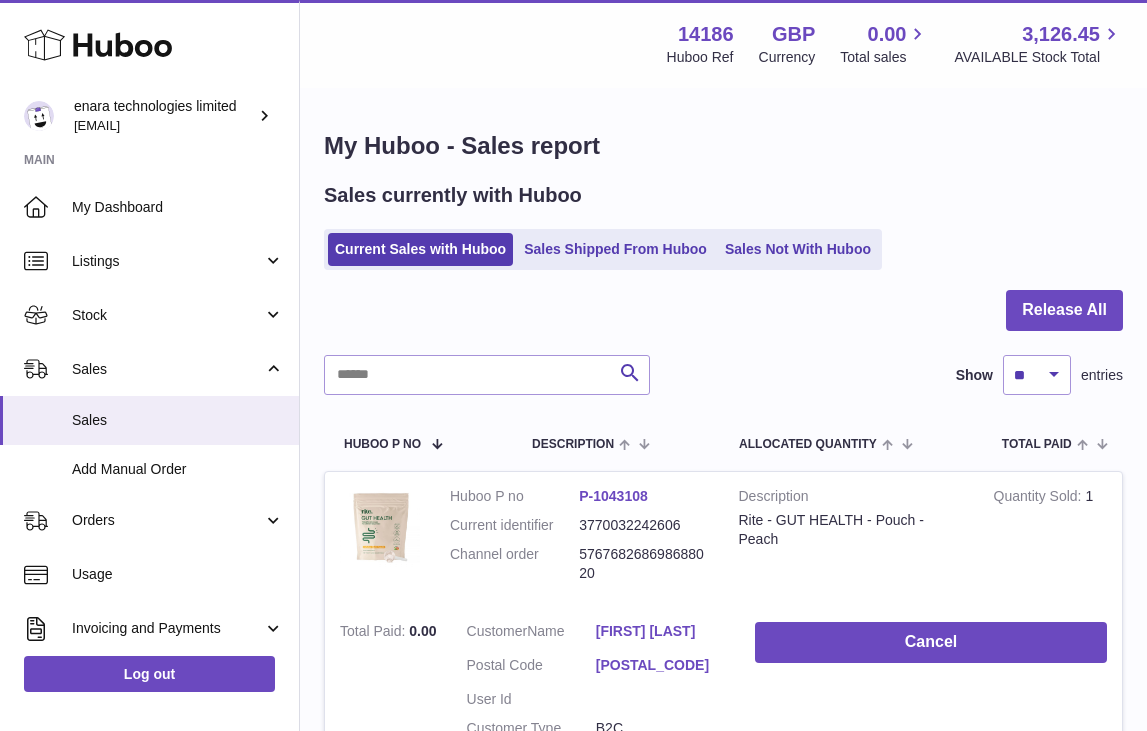 scroll, scrollTop: 0, scrollLeft: 0, axis: both 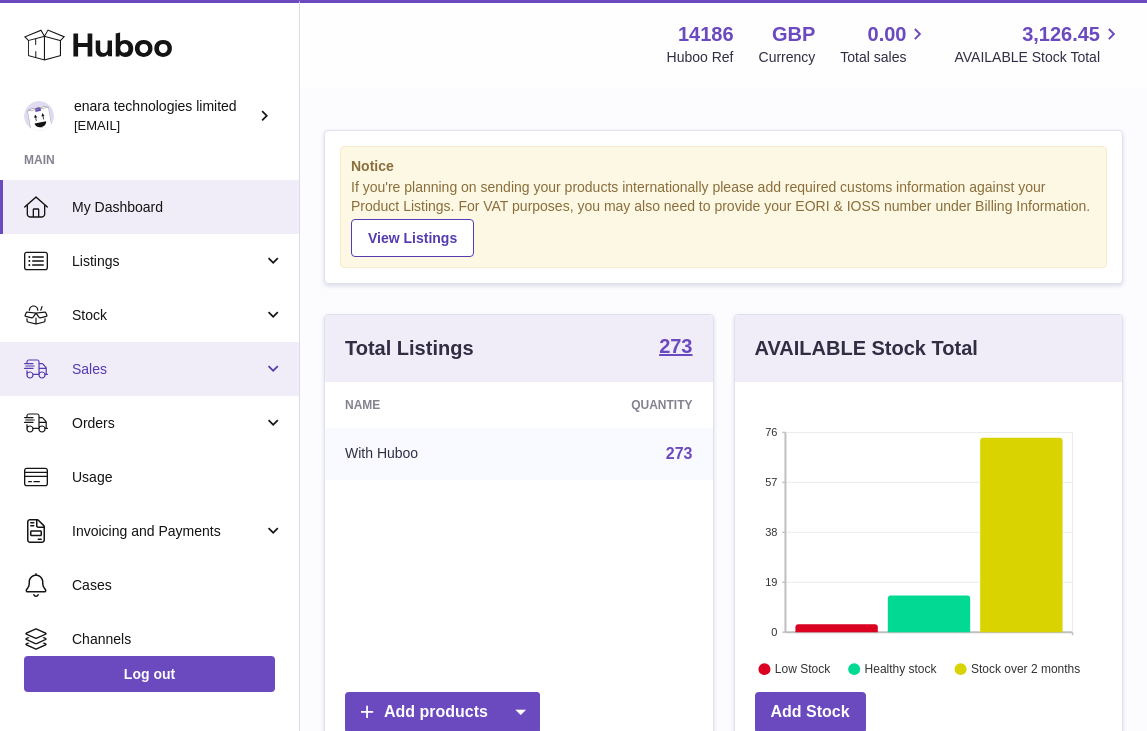 click on "Sales" at bounding box center (167, 369) 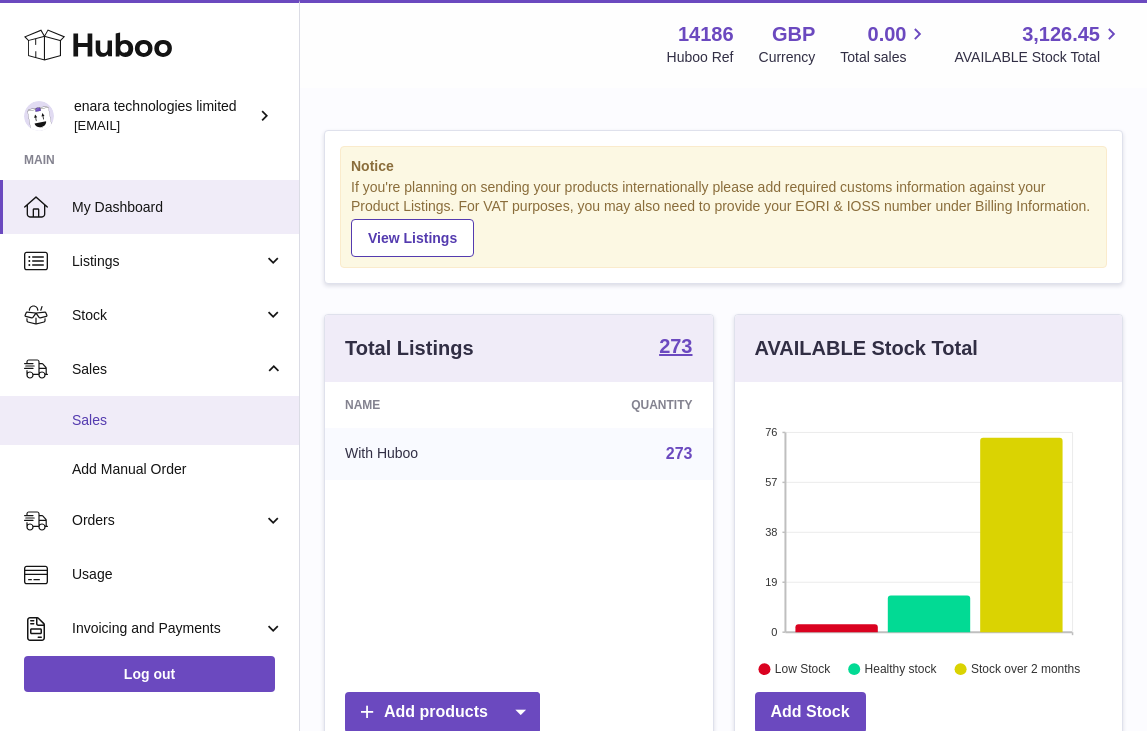 click on "Sales" at bounding box center [178, 420] 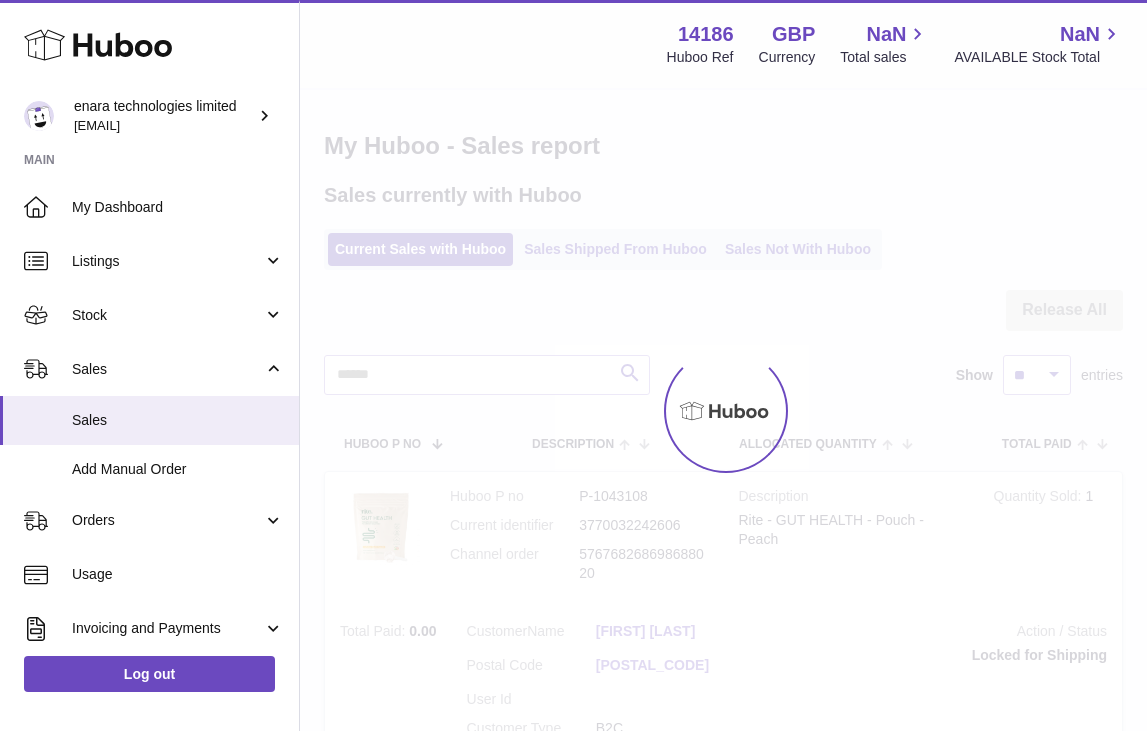 scroll, scrollTop: 0, scrollLeft: 0, axis: both 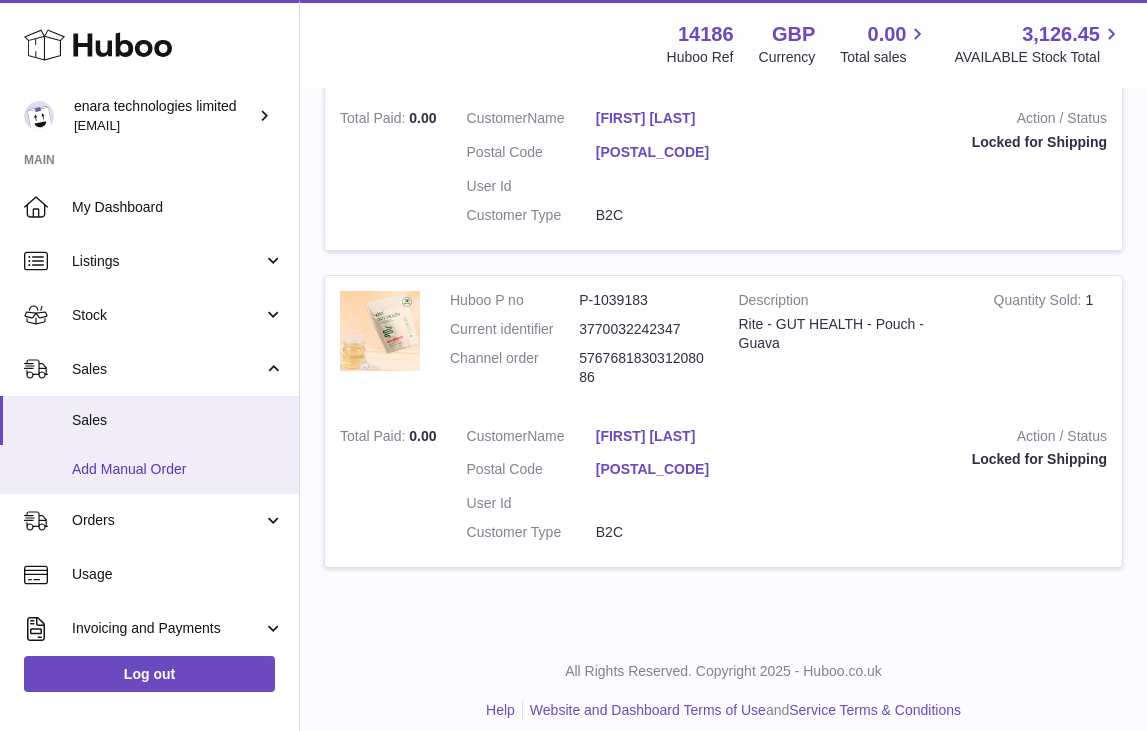 click on "Add Manual Order" at bounding box center [178, 469] 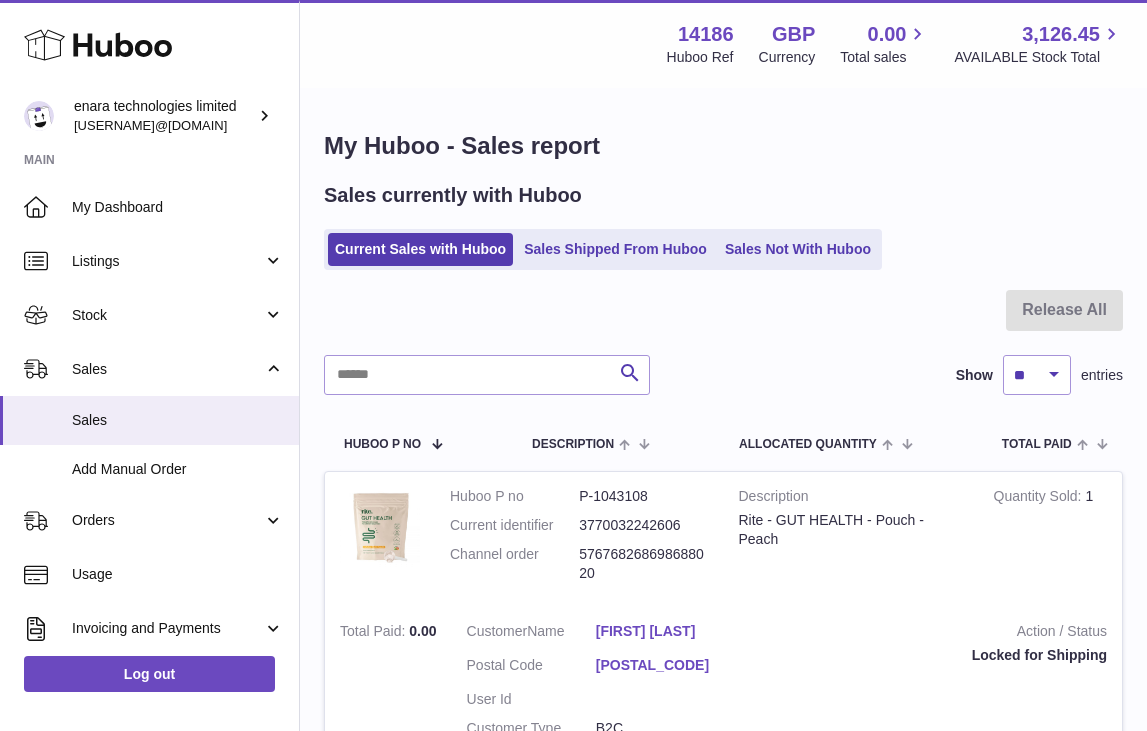scroll, scrollTop: 0, scrollLeft: 0, axis: both 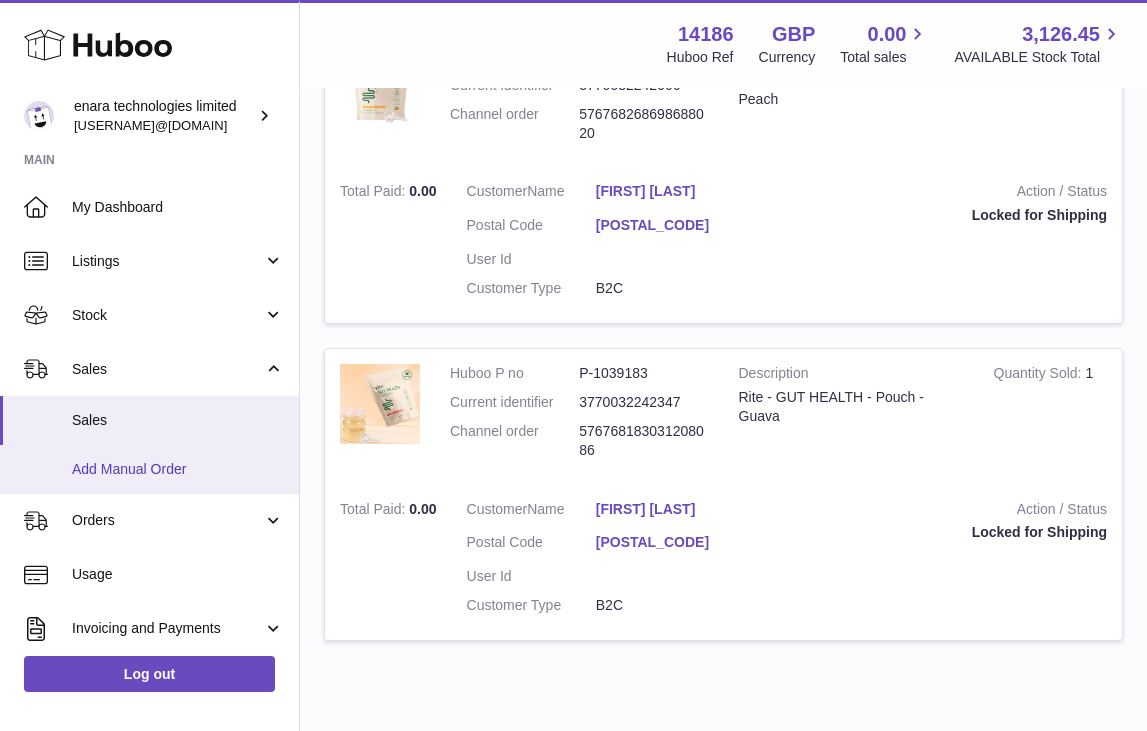 click on "Add Manual Order" at bounding box center (178, 469) 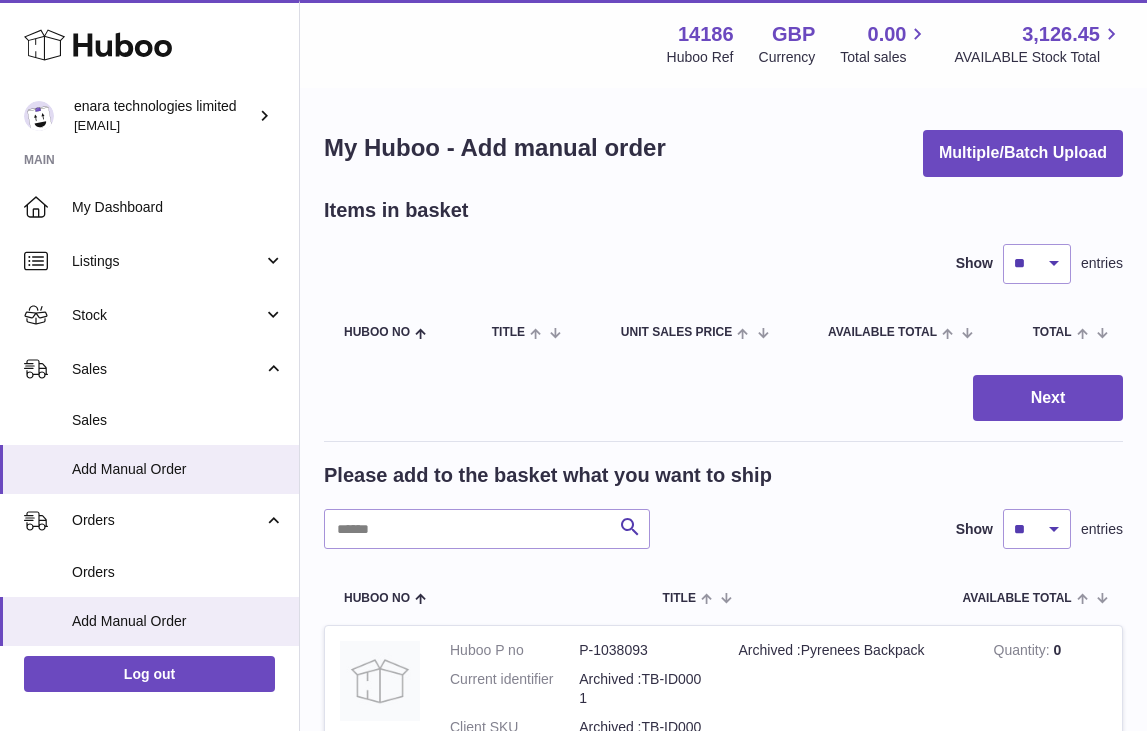scroll, scrollTop: 0, scrollLeft: 0, axis: both 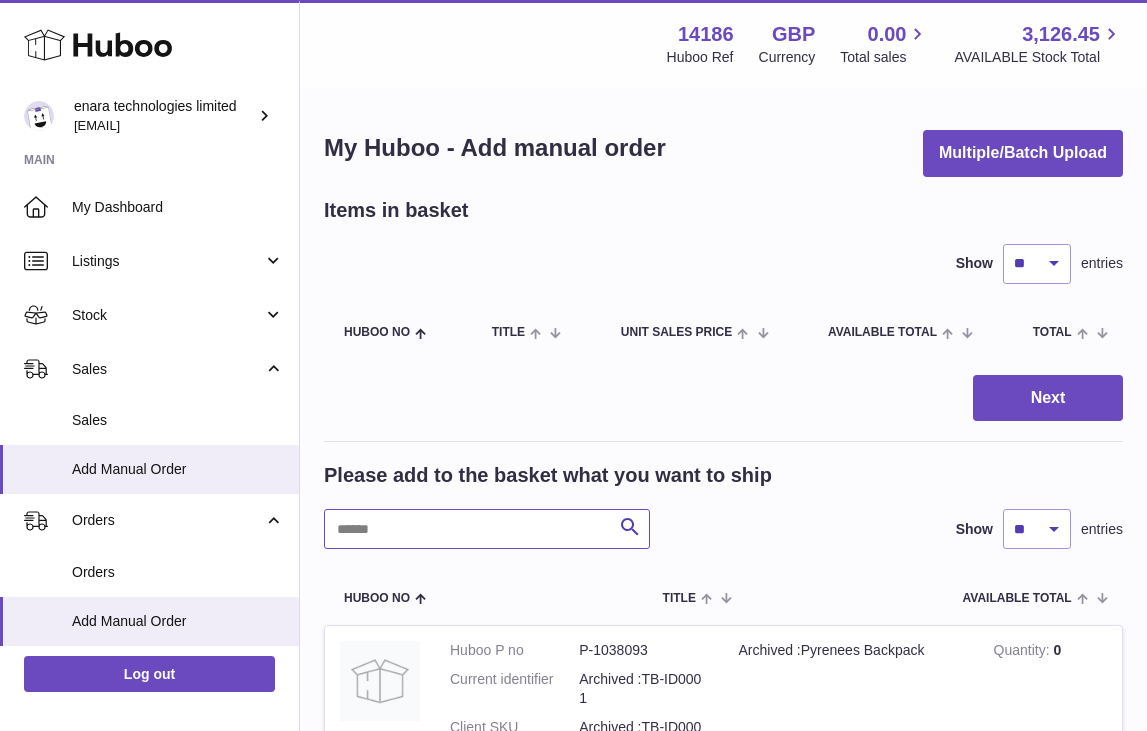 click at bounding box center [487, 529] 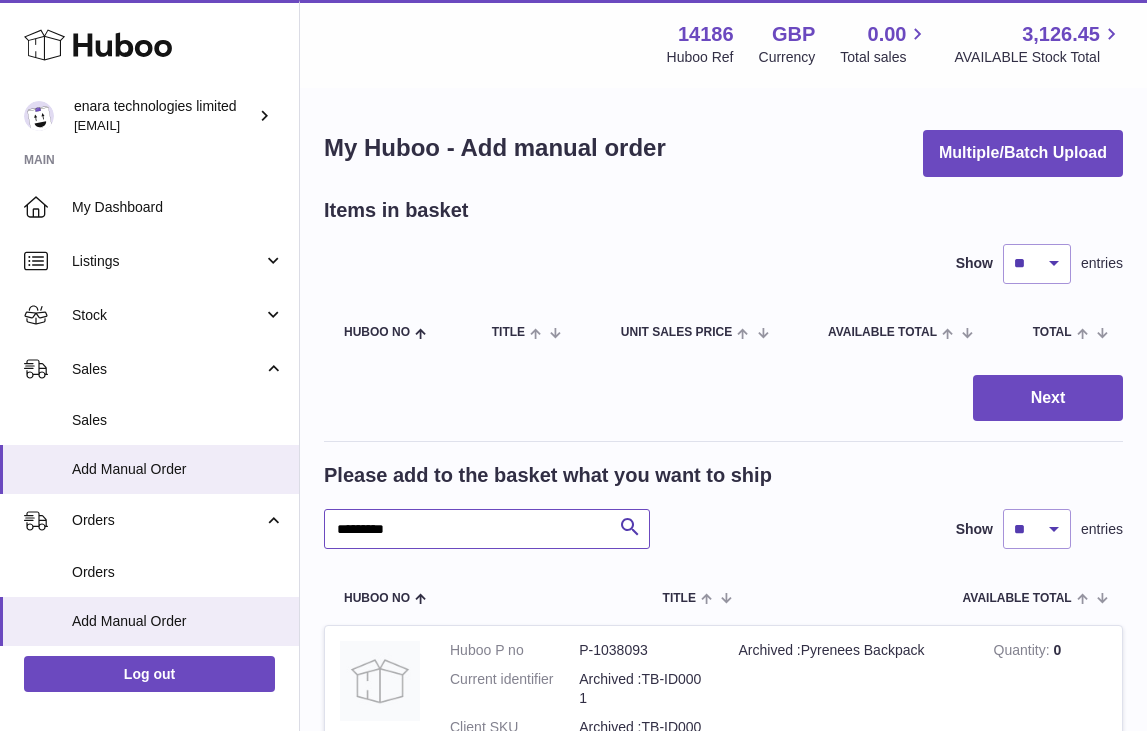 type on "*********" 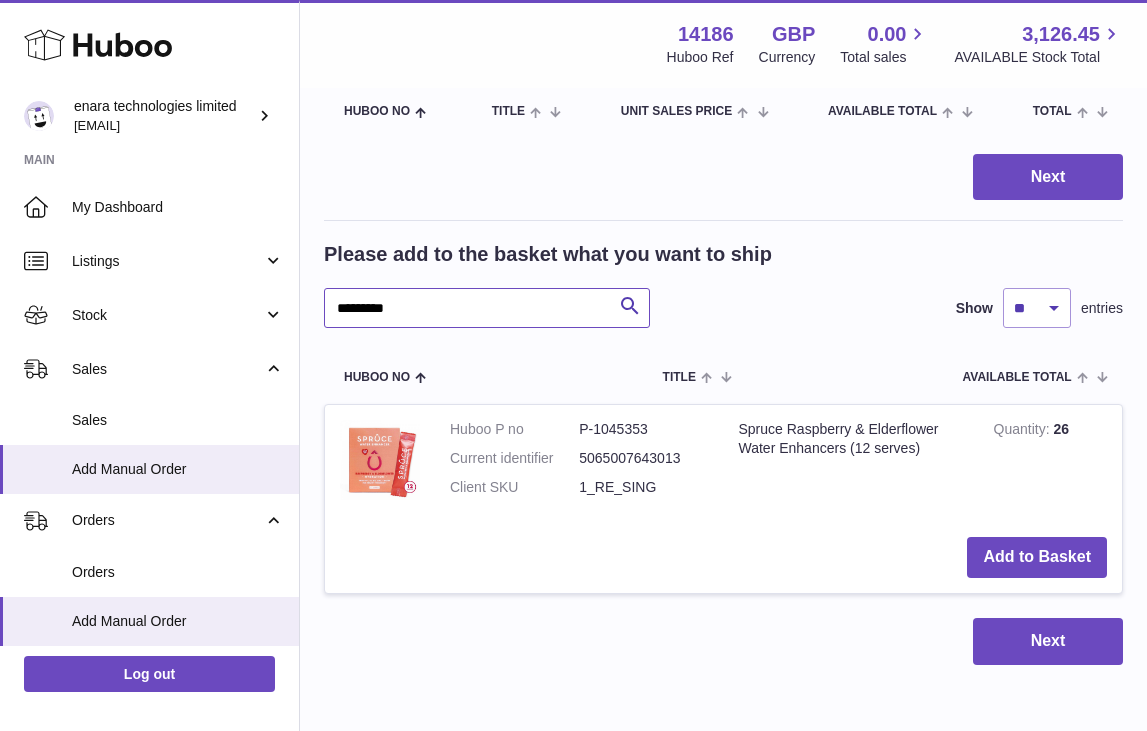 scroll, scrollTop: 275, scrollLeft: 0, axis: vertical 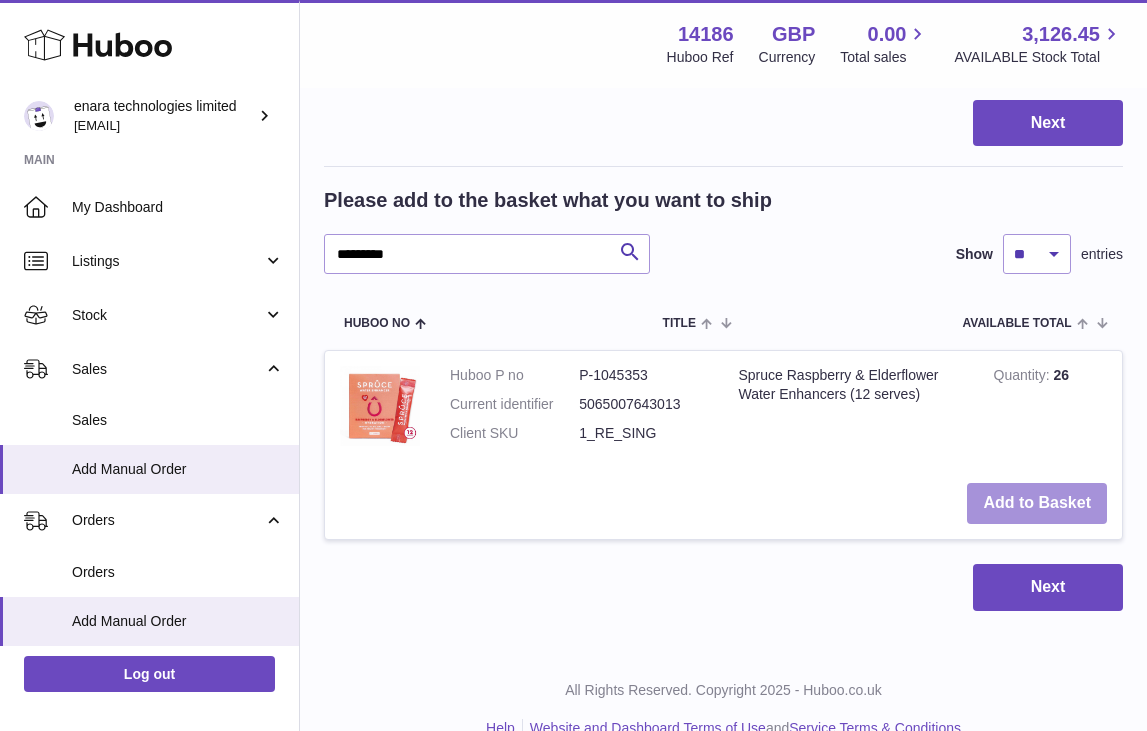 click on "Add to Basket" at bounding box center [1037, 503] 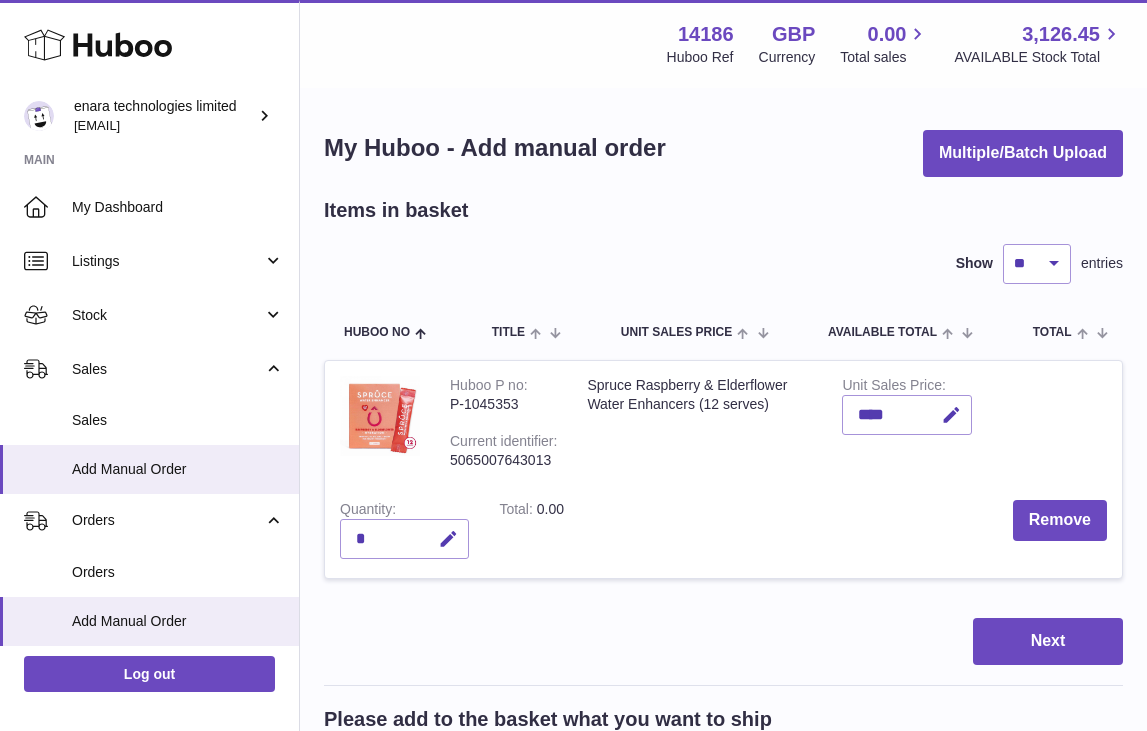 scroll, scrollTop: 0, scrollLeft: 0, axis: both 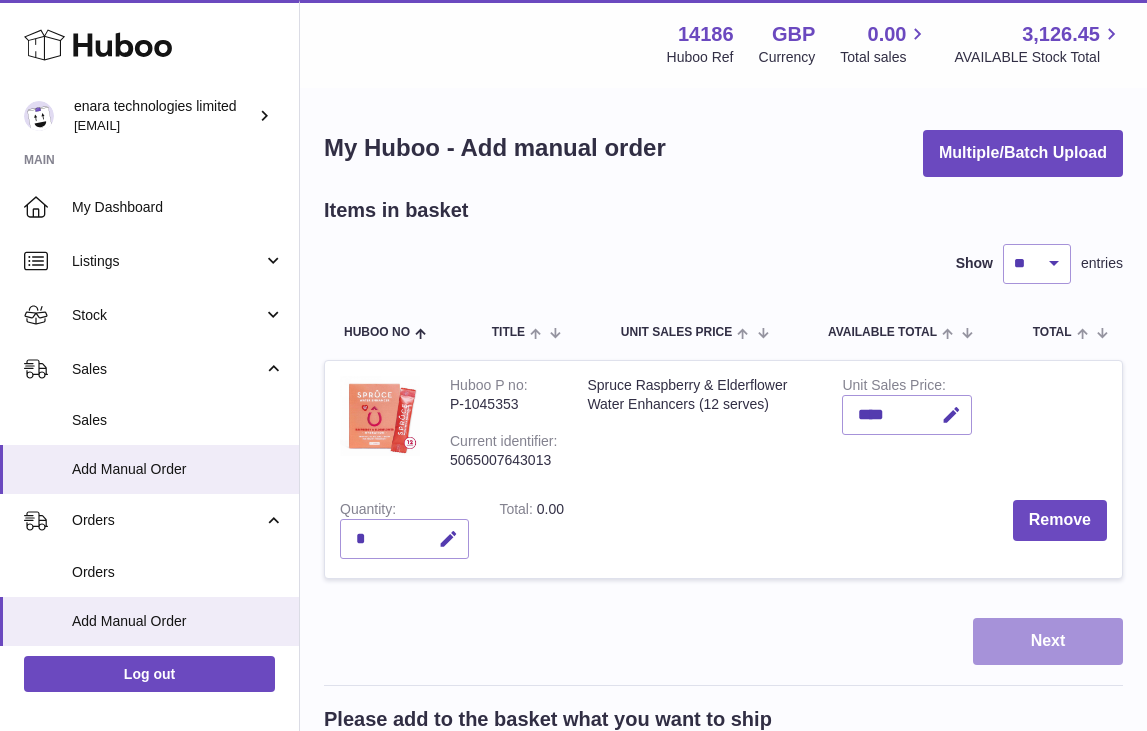 click on "Next" at bounding box center [1048, 641] 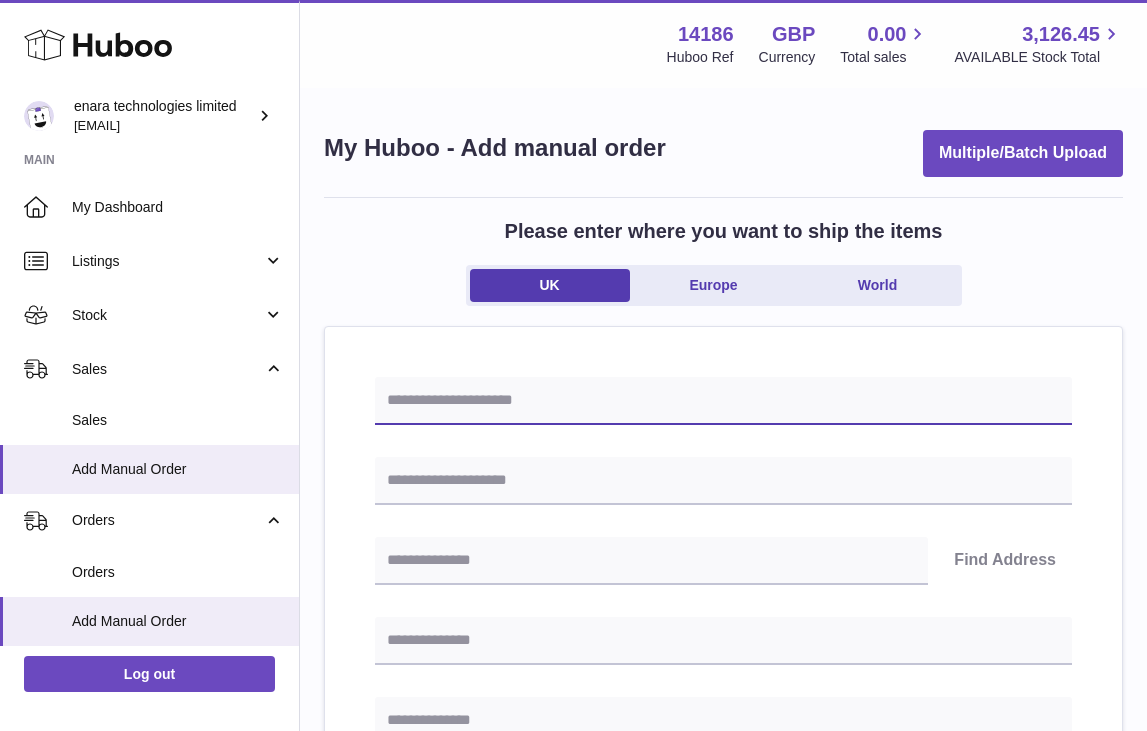 click at bounding box center (723, 401) 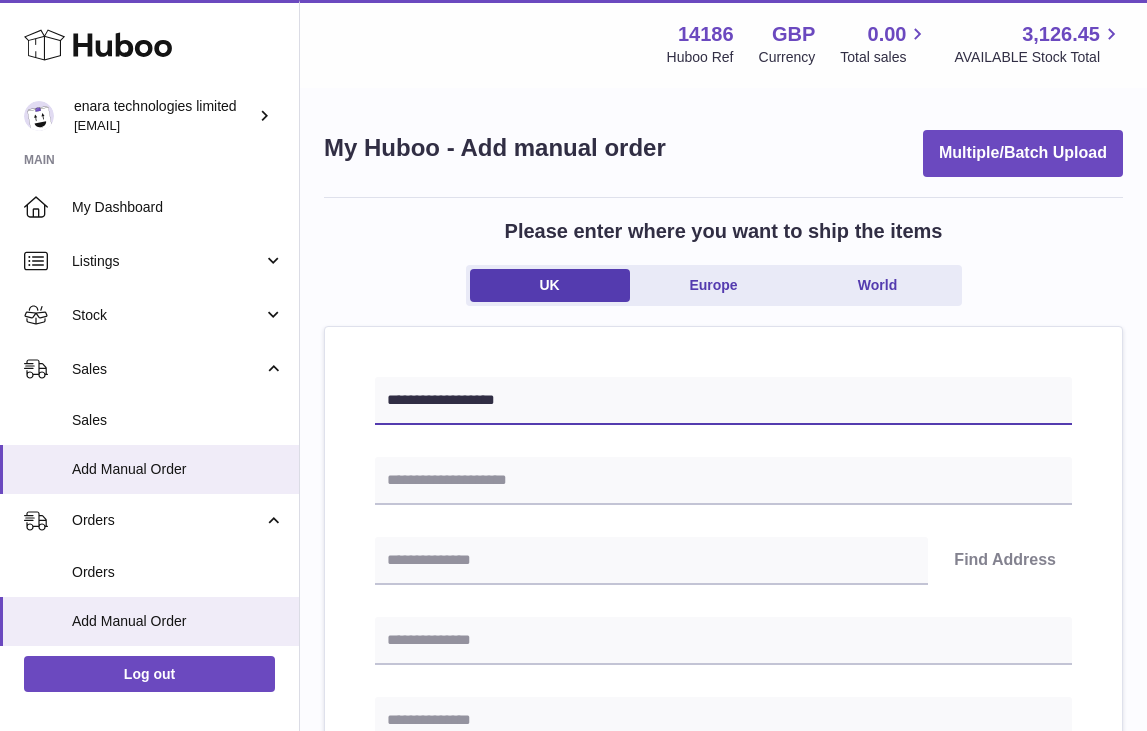 type on "**********" 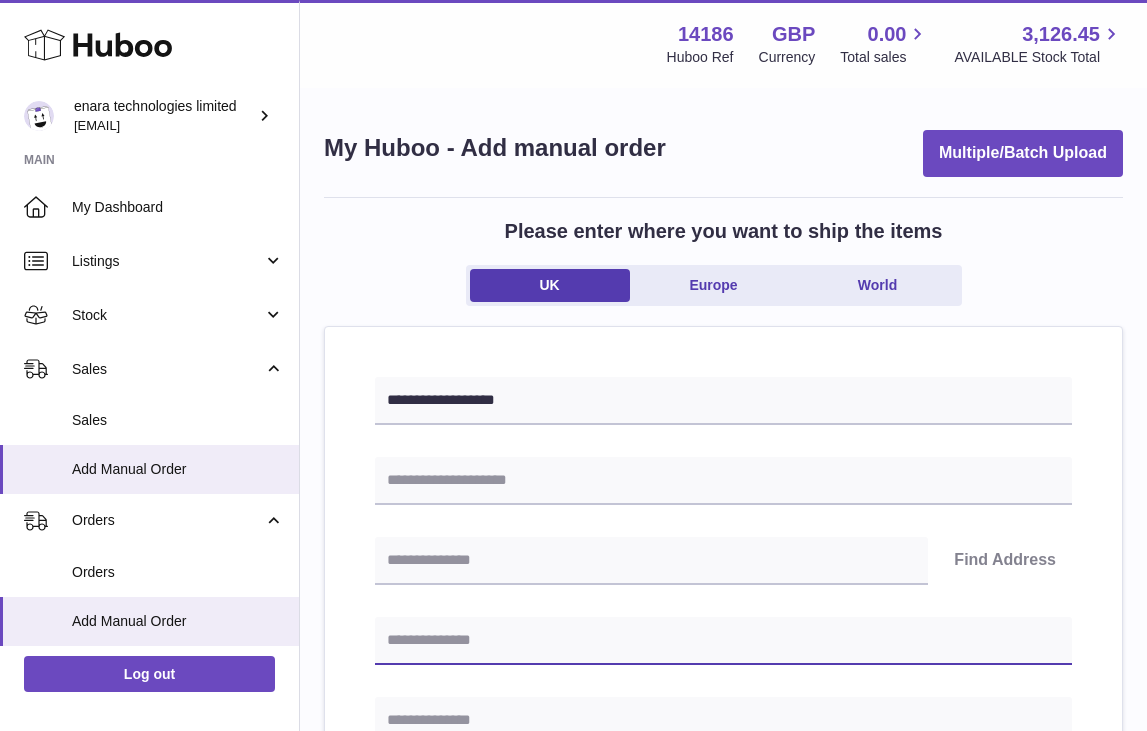 paste on "**********" 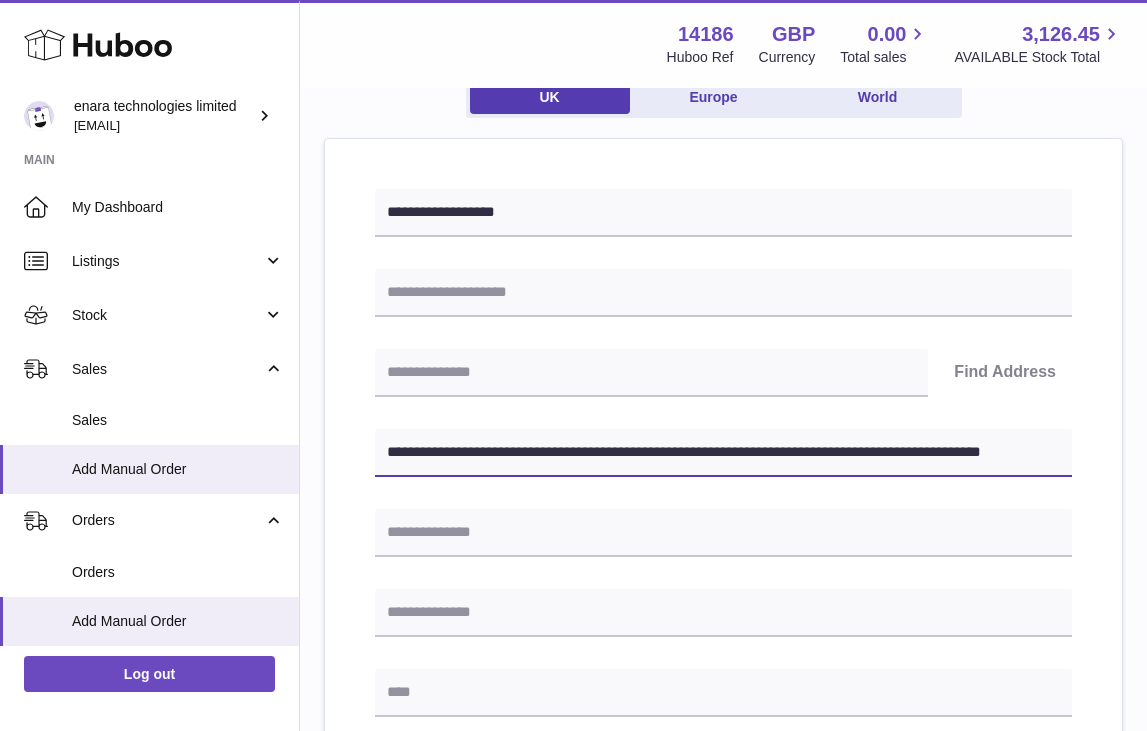 scroll, scrollTop: 239, scrollLeft: 0, axis: vertical 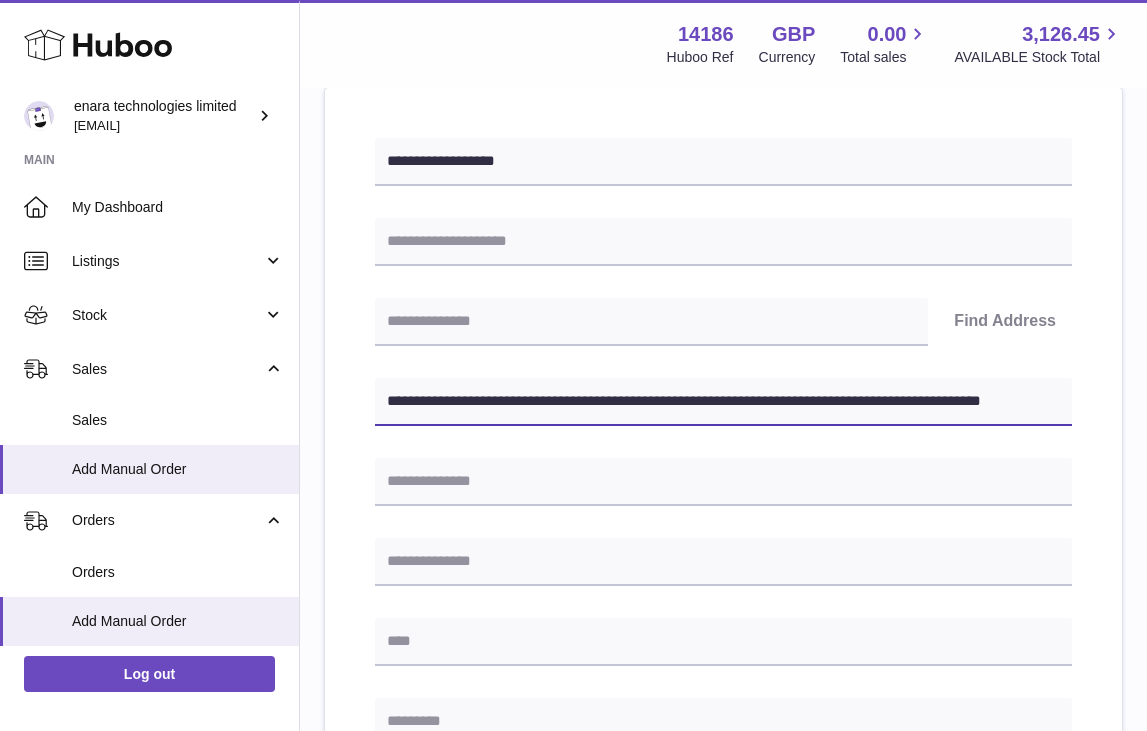 drag, startPoint x: 723, startPoint y: 393, endPoint x: 1279, endPoint y: 470, distance: 561.3065 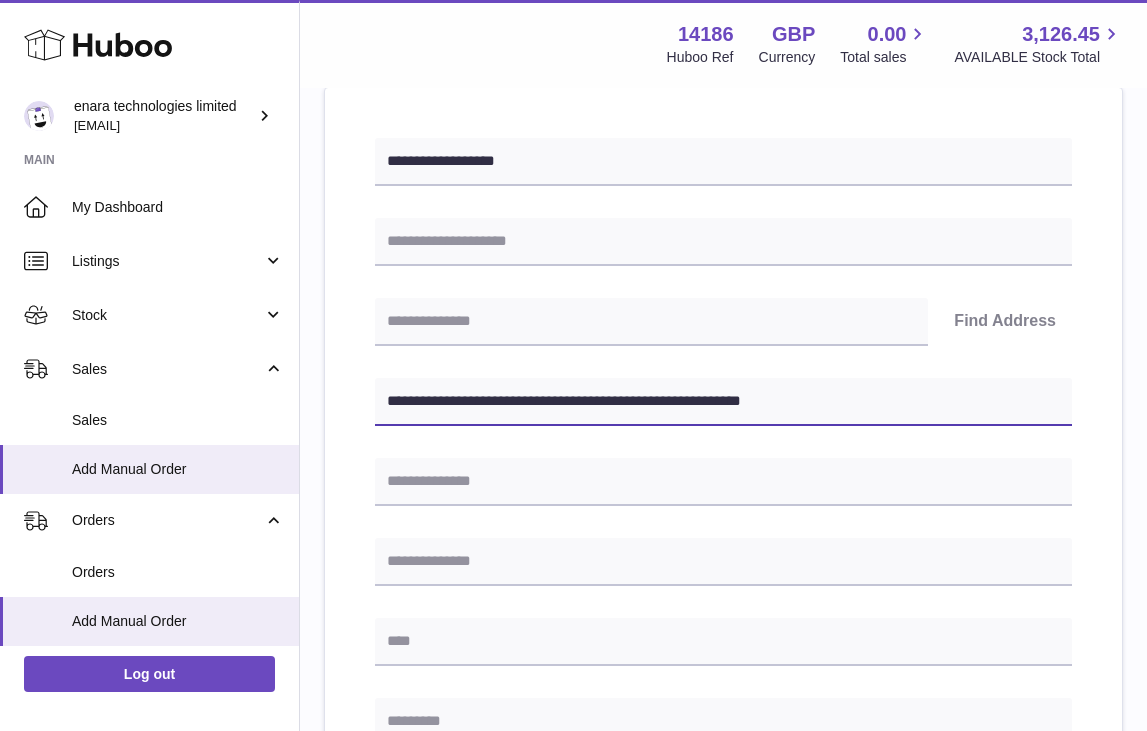 type on "**********" 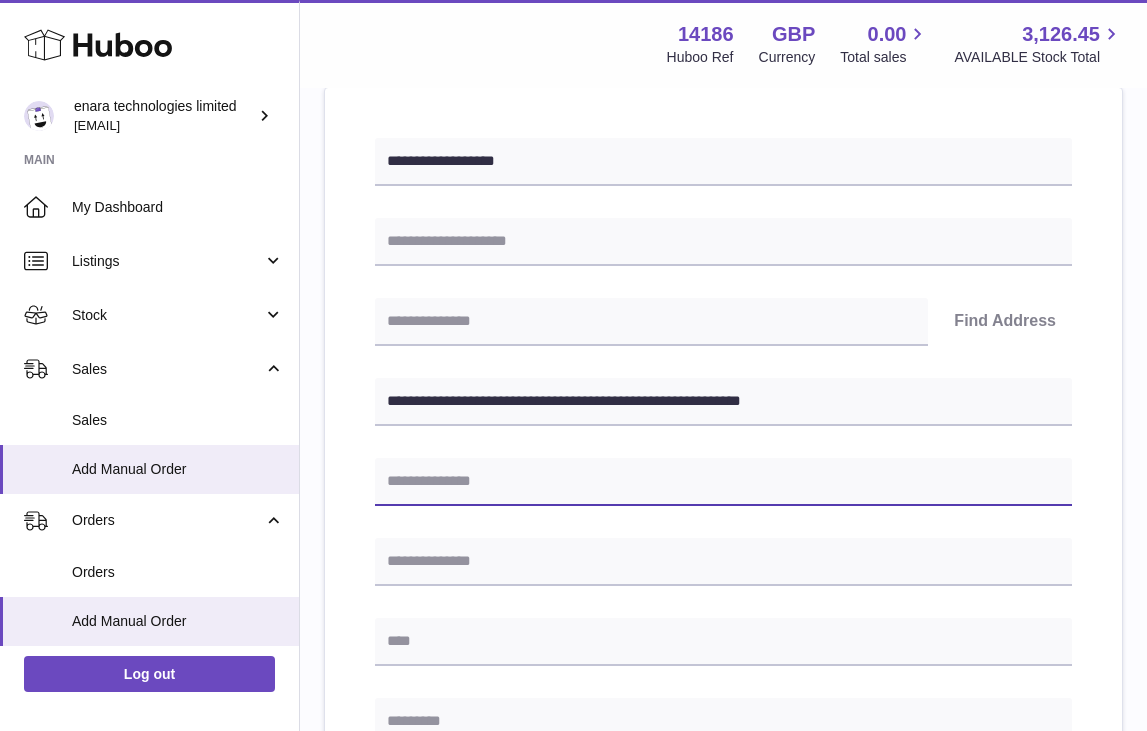 paste on "**********" 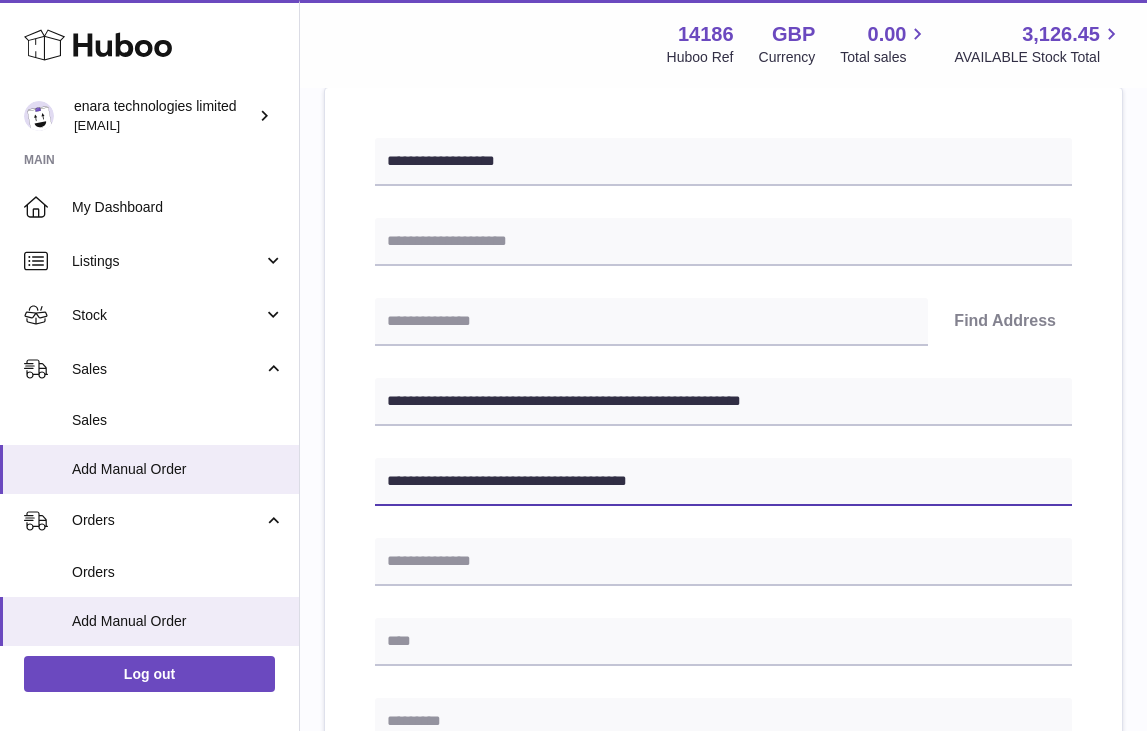 type on "**********" 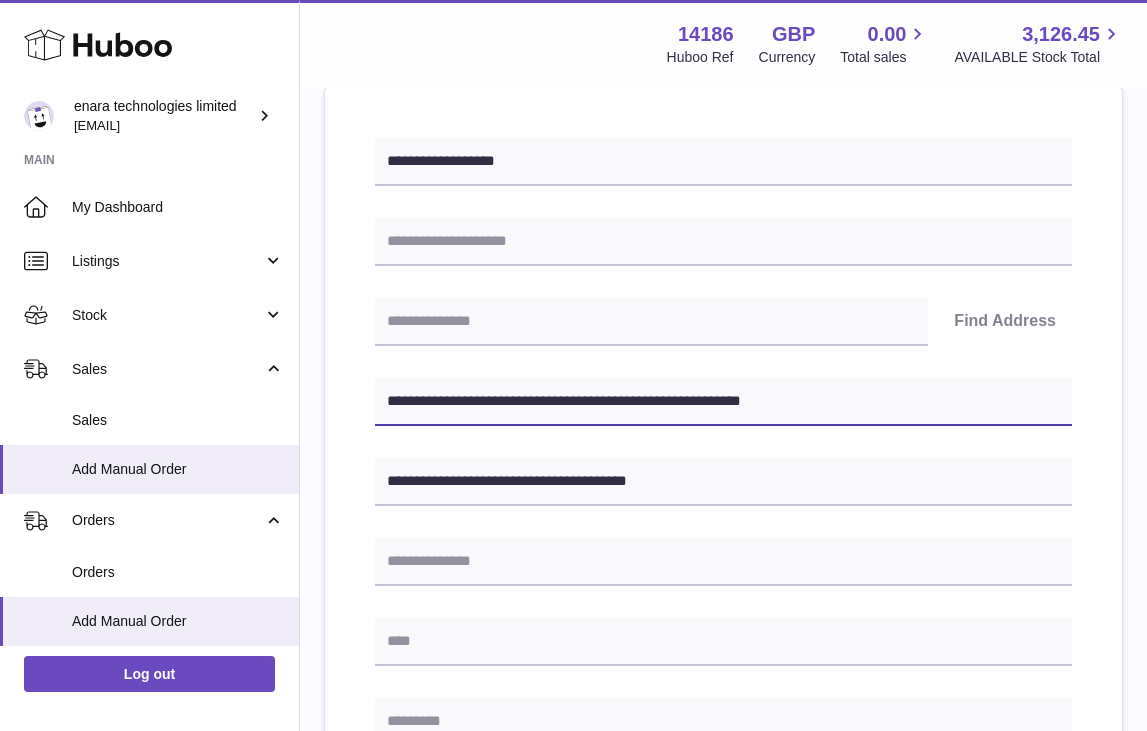 drag, startPoint x: 515, startPoint y: 398, endPoint x: 394, endPoint y: 402, distance: 121.0661 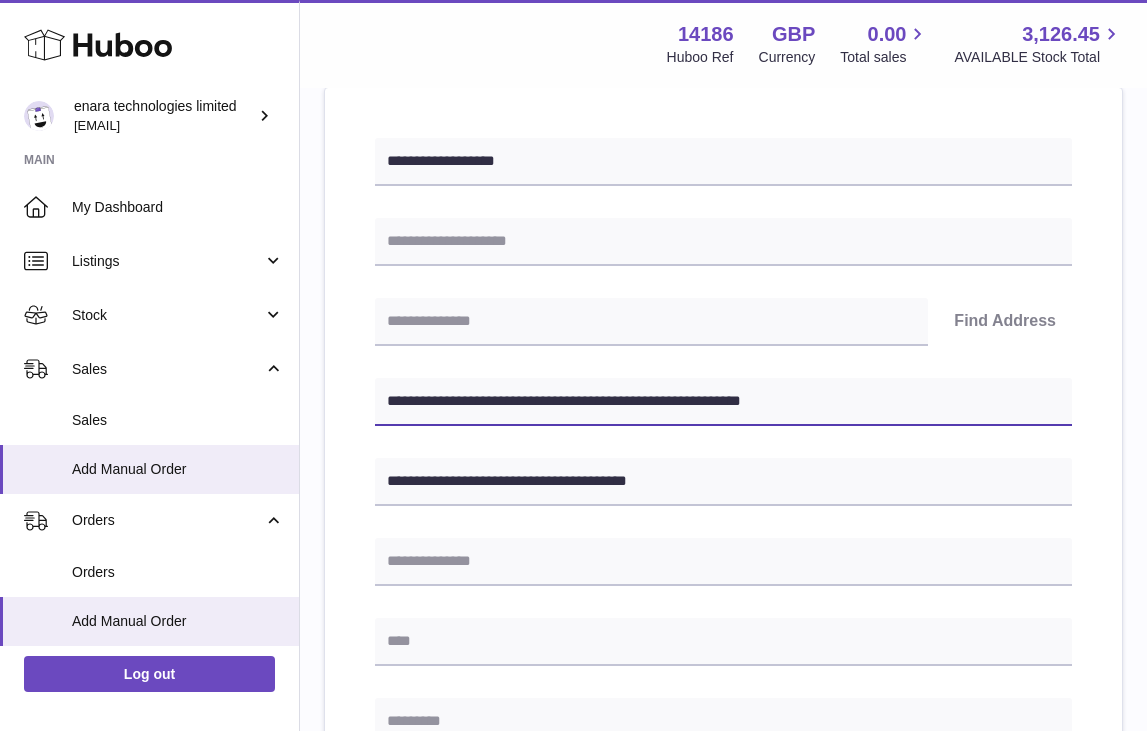 click on "**********" at bounding box center (723, 402) 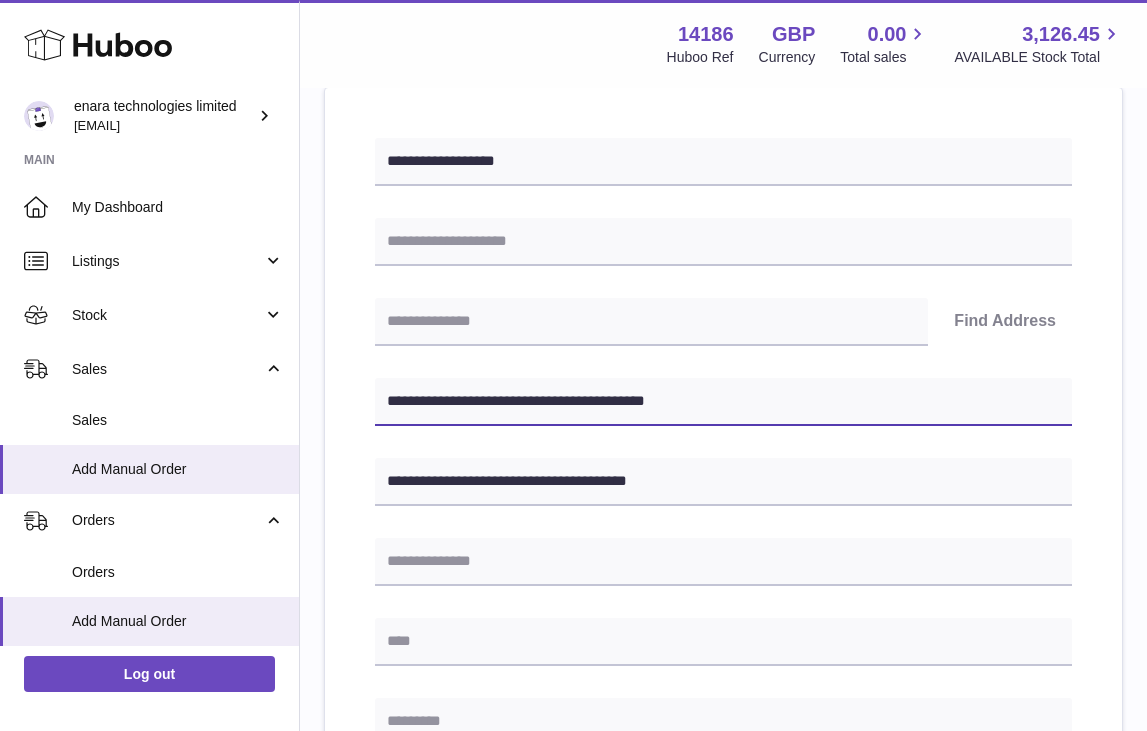 type on "**********" 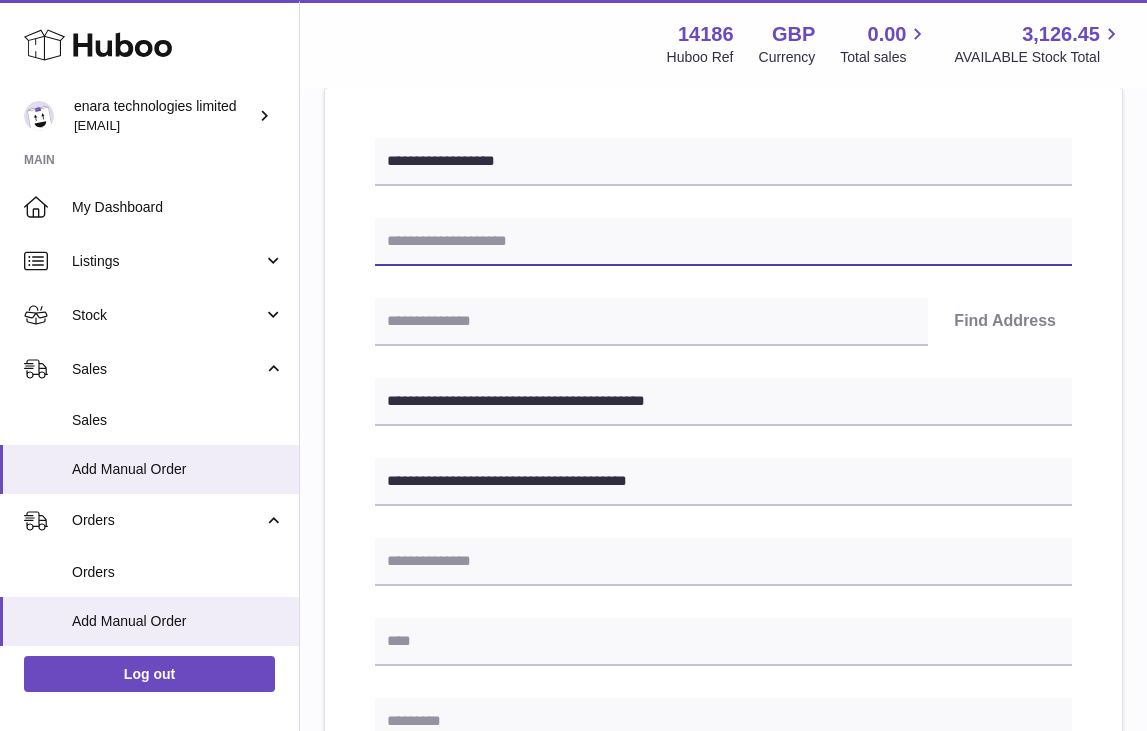 paste on "**********" 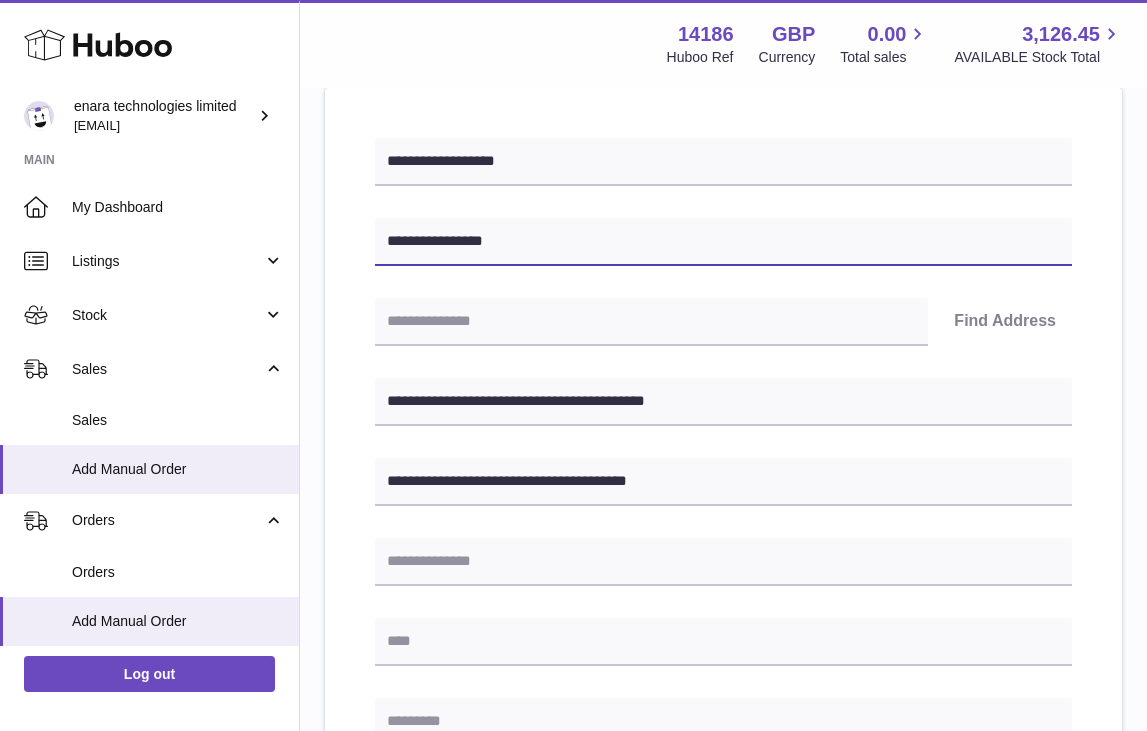 type on "**********" 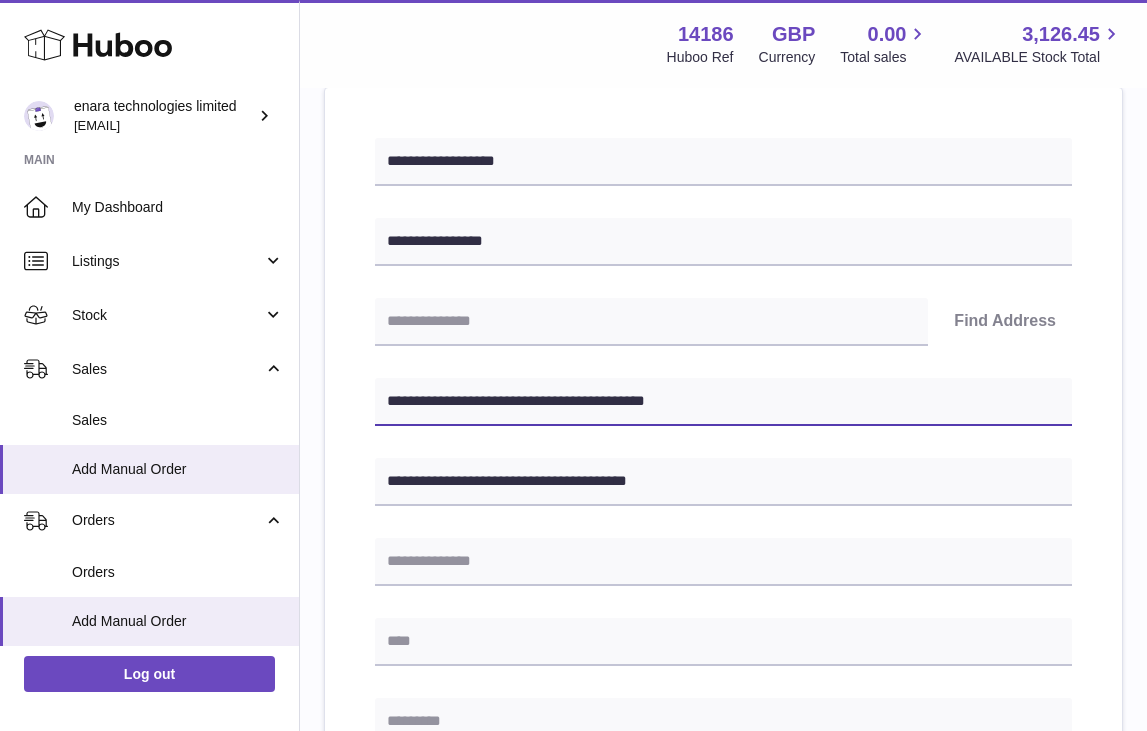 click on "**********" at bounding box center [723, 402] 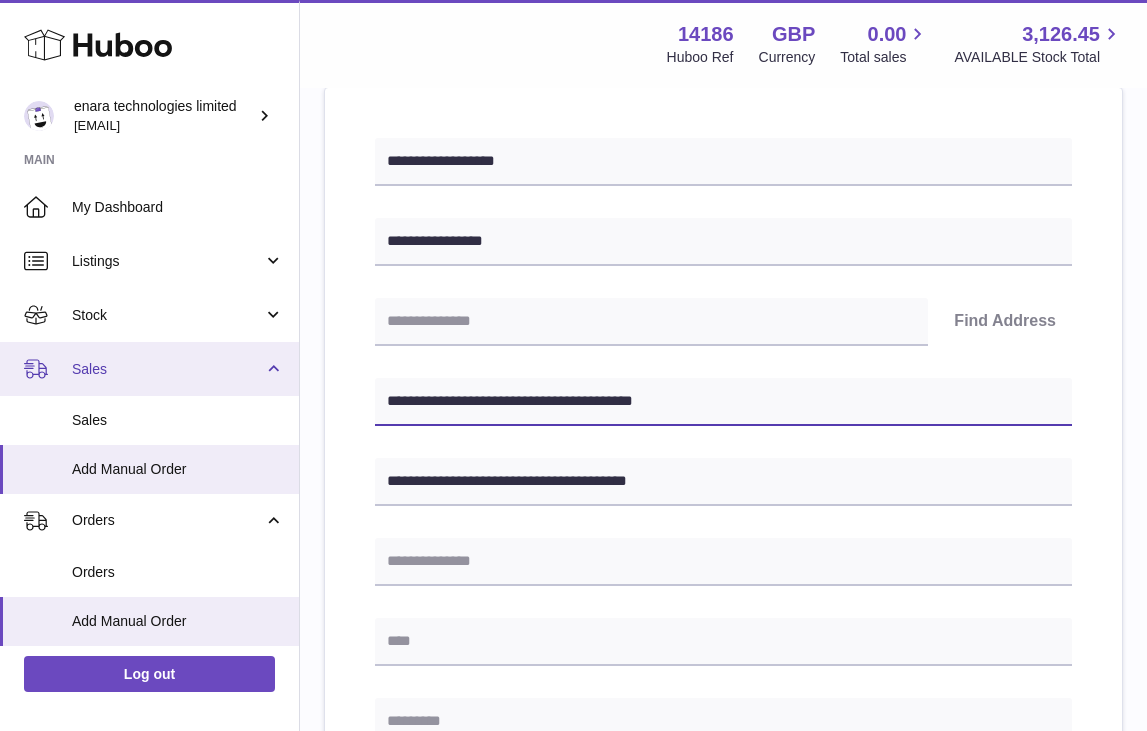 drag, startPoint x: 504, startPoint y: 401, endPoint x: 200, endPoint y: 384, distance: 304.47495 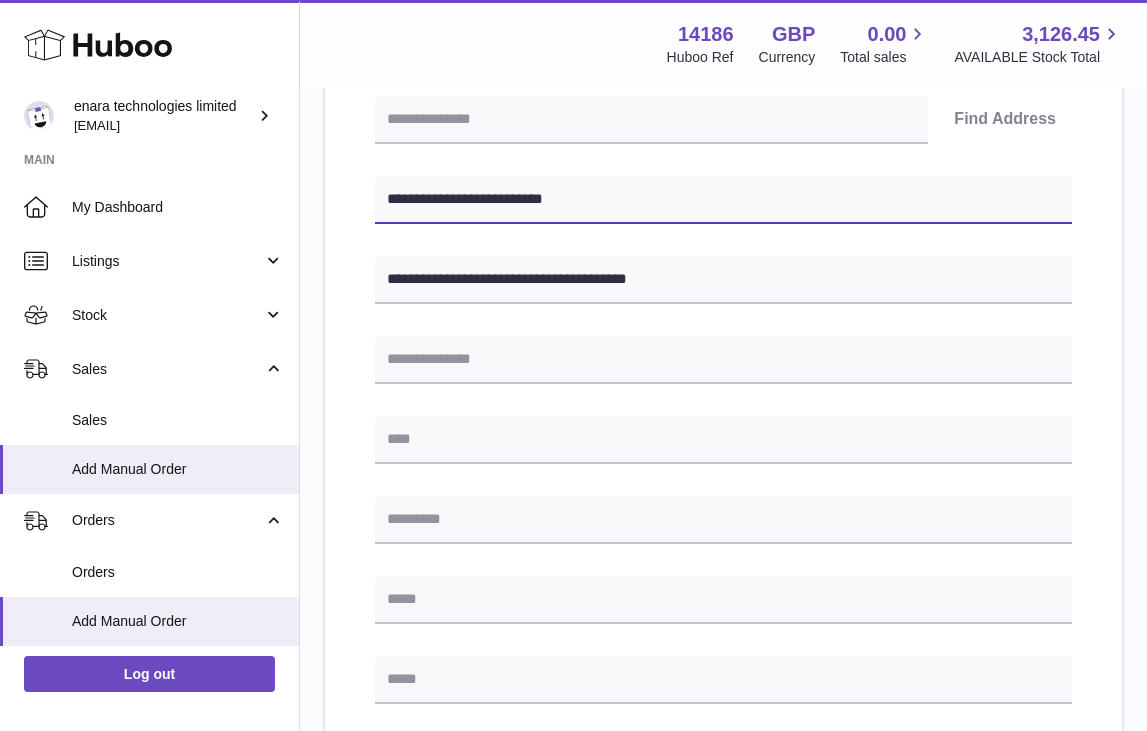 scroll, scrollTop: 467, scrollLeft: 0, axis: vertical 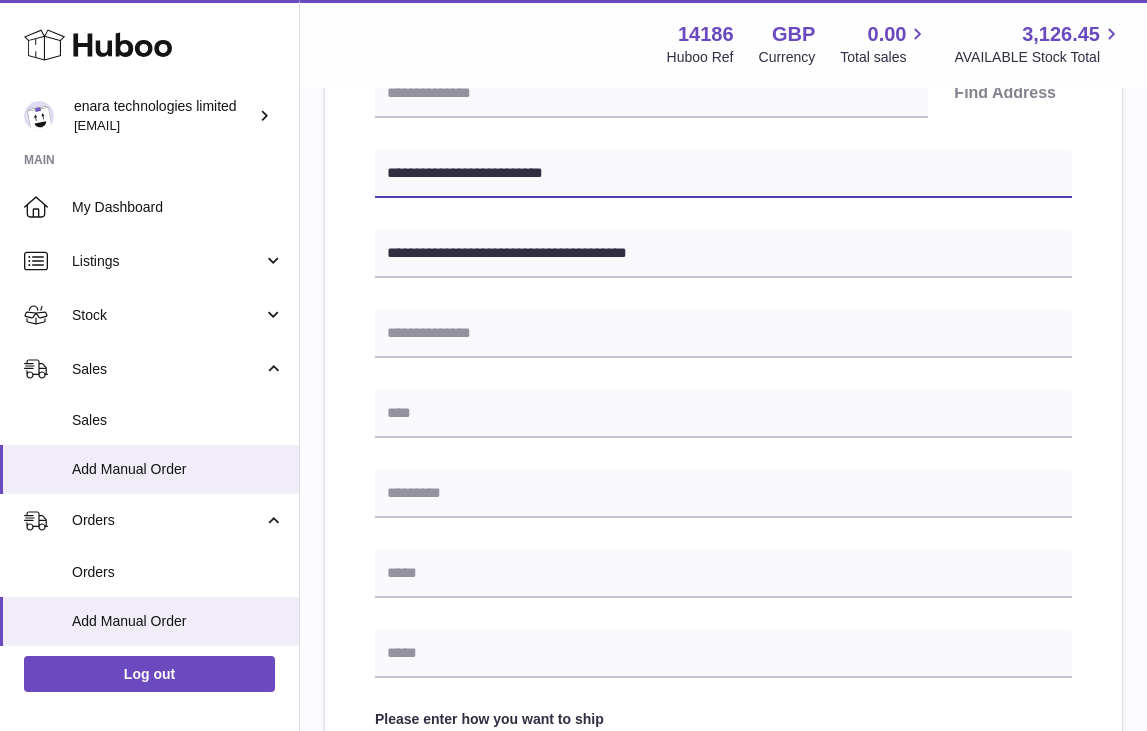type on "**********" 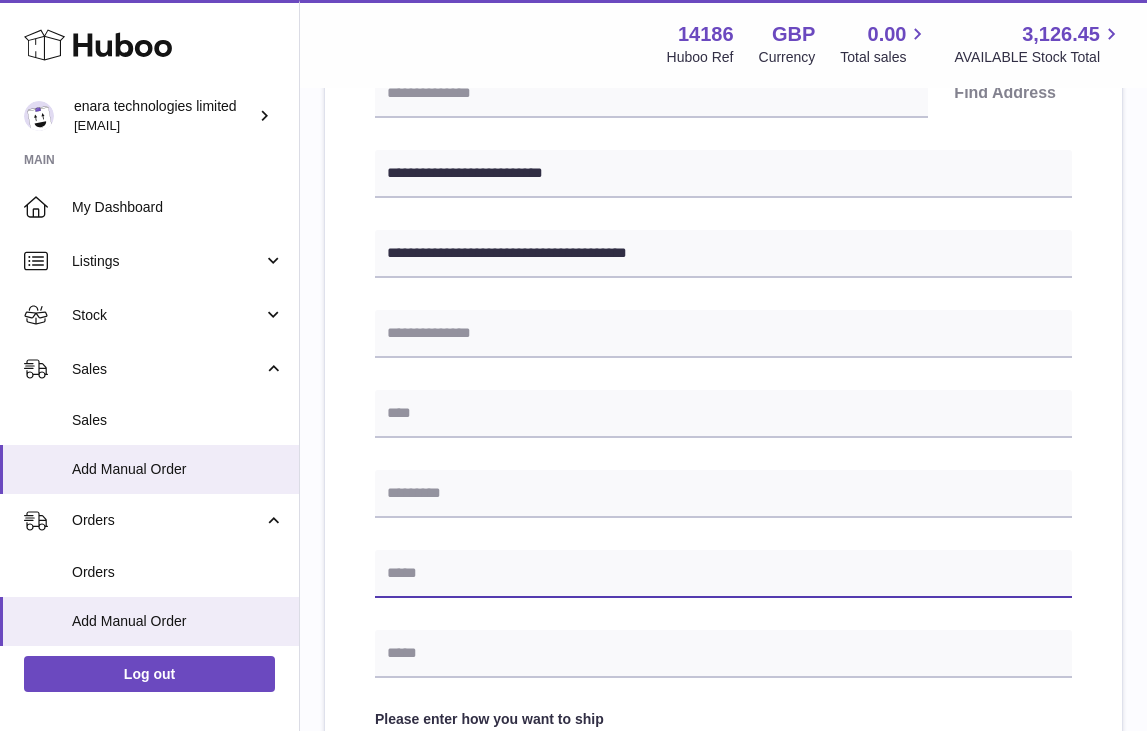 paste on "**********" 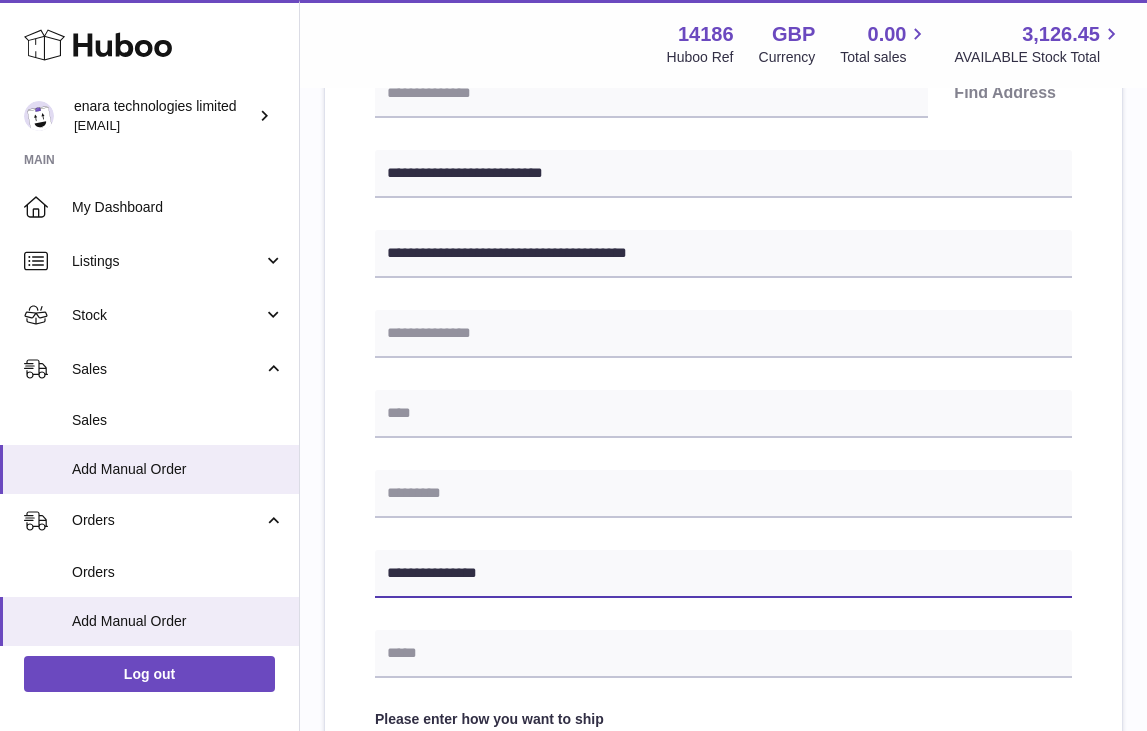 type on "**********" 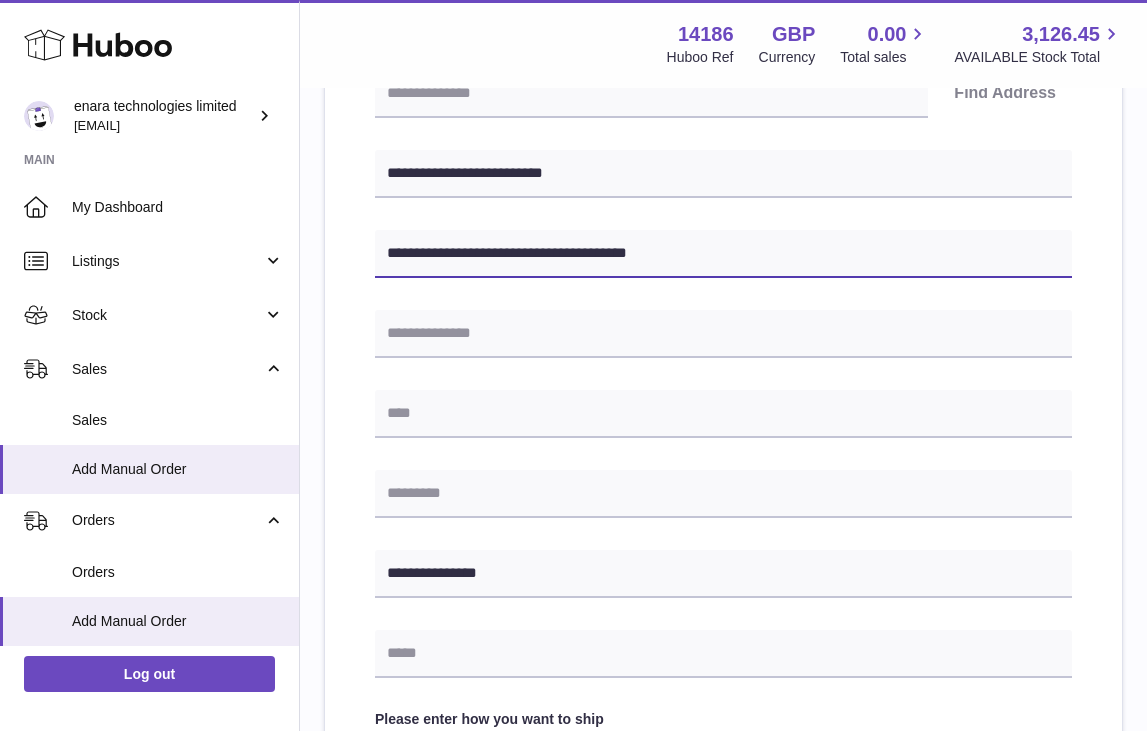 drag, startPoint x: 579, startPoint y: 252, endPoint x: 508, endPoint y: 252, distance: 71 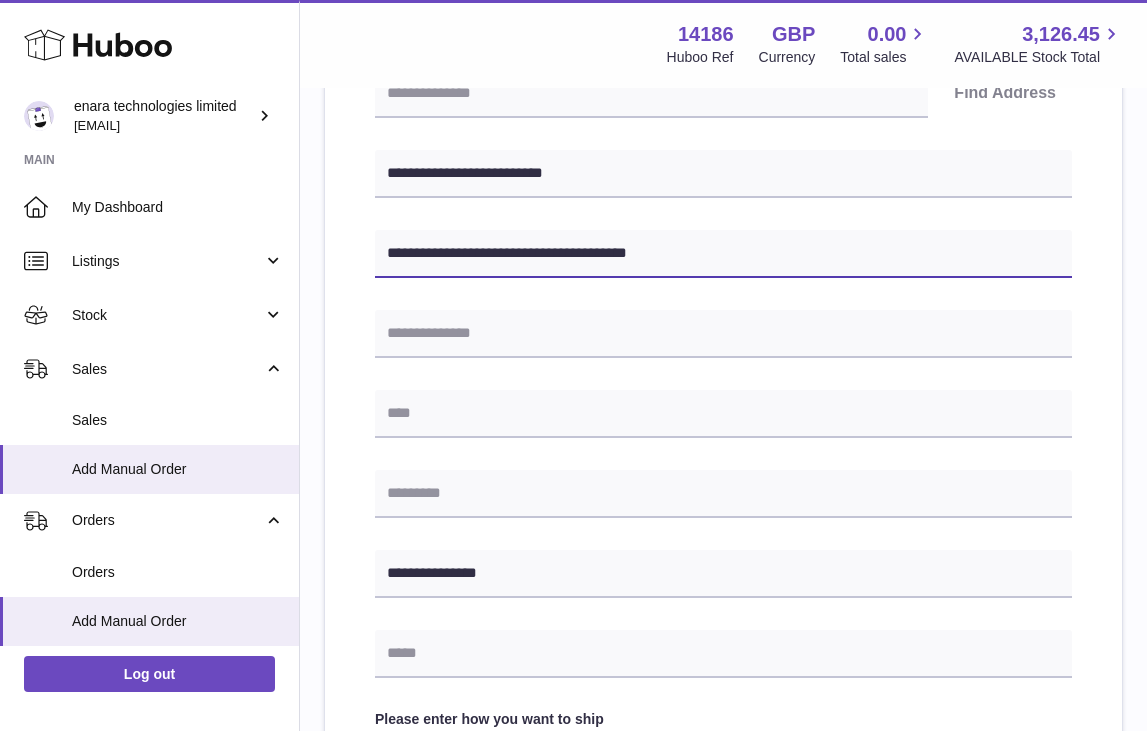 click on "**********" at bounding box center [723, 254] 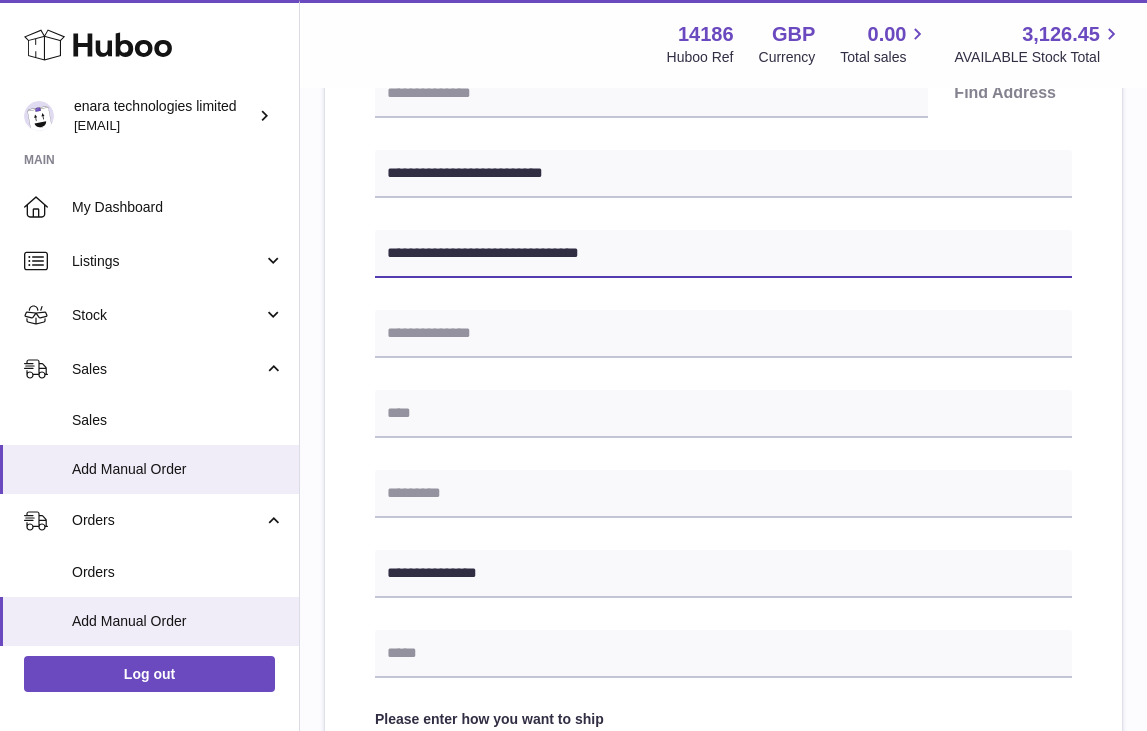 type on "**********" 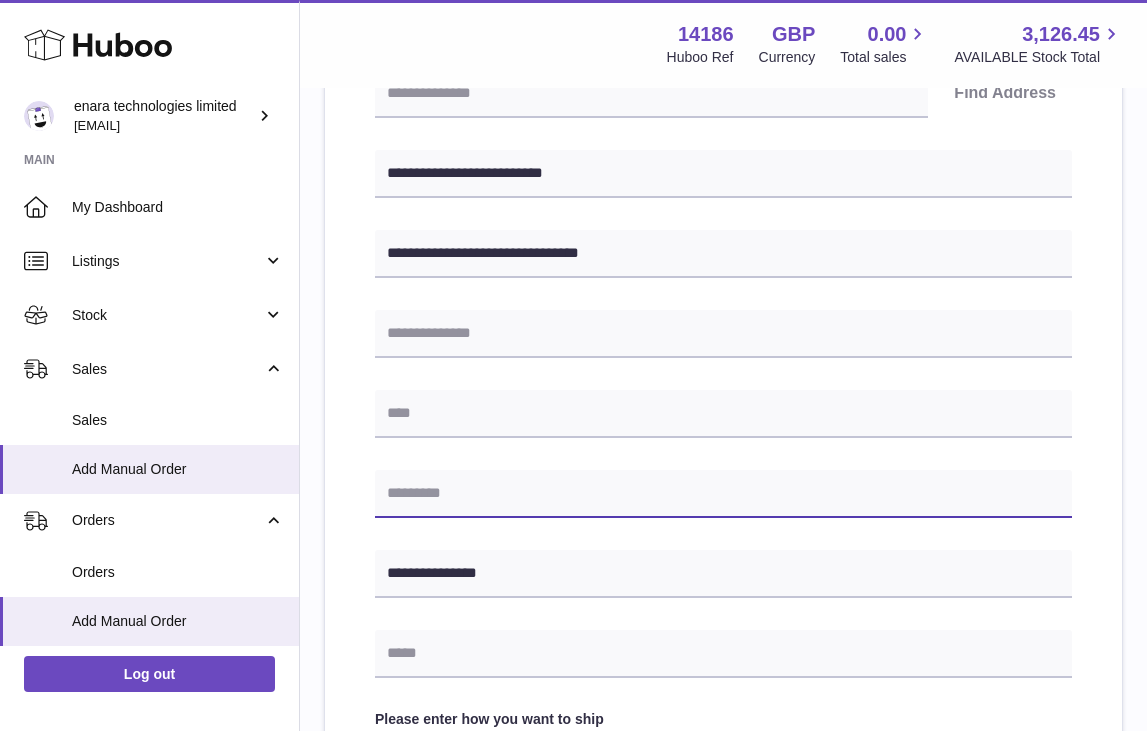 paste on "********" 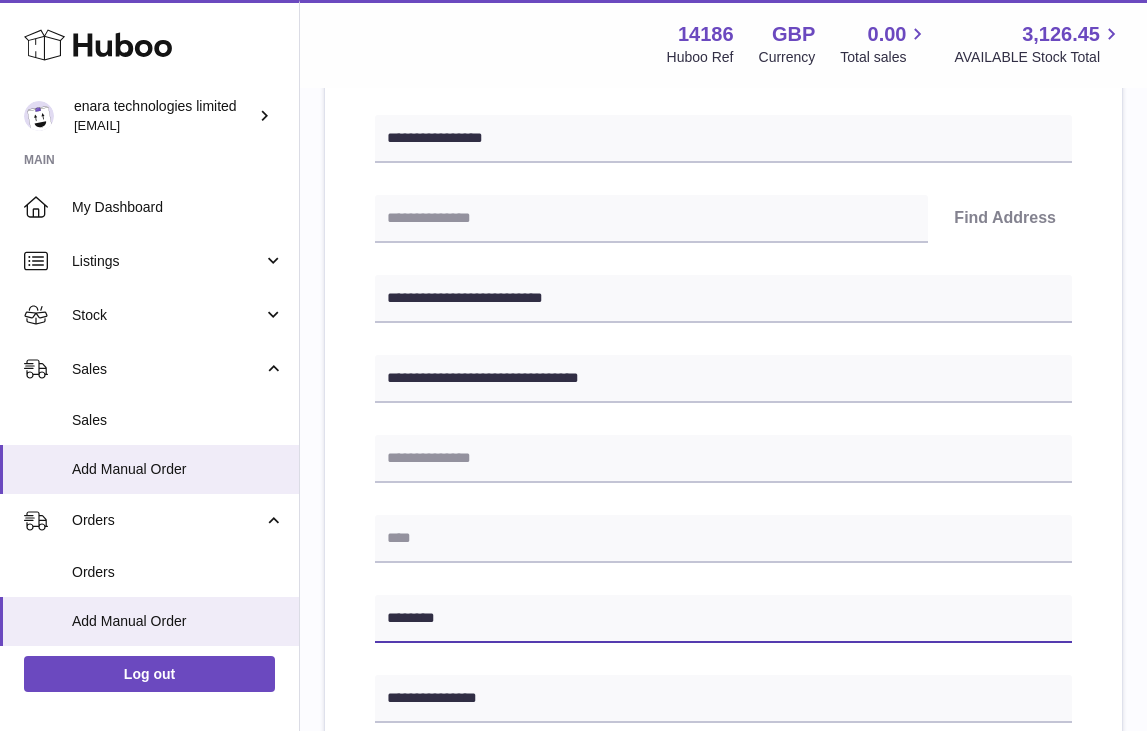 scroll, scrollTop: 336, scrollLeft: 0, axis: vertical 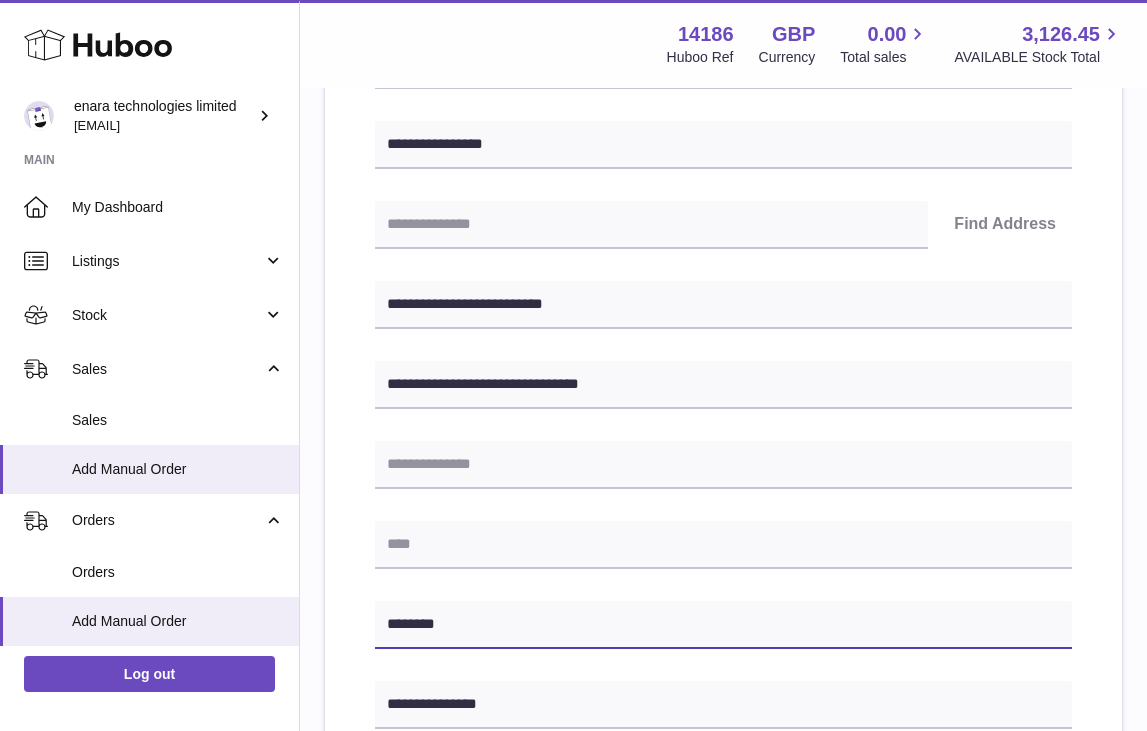 type on "********" 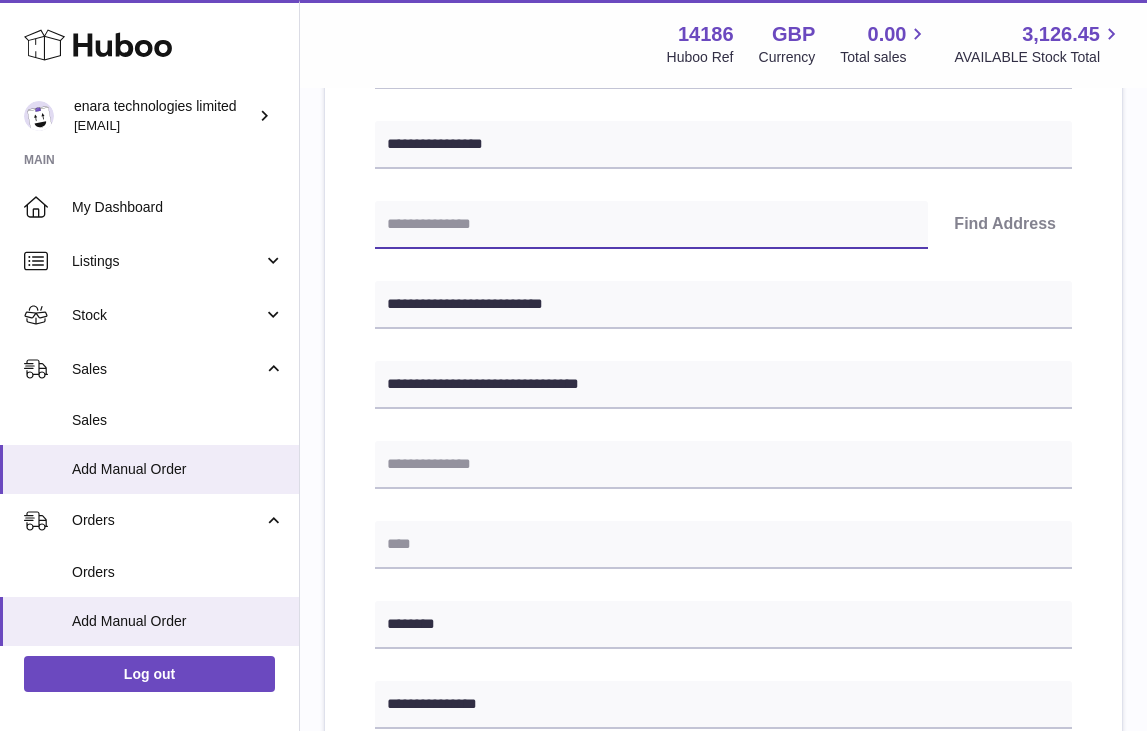 paste on "********" 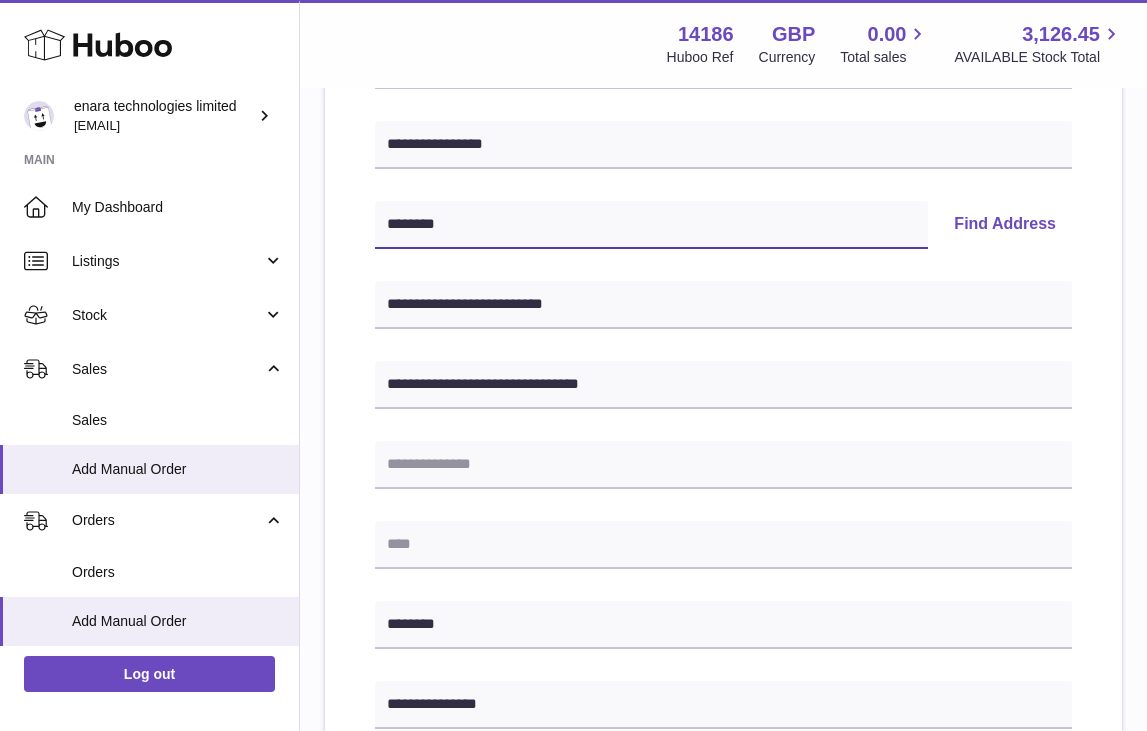 type on "********" 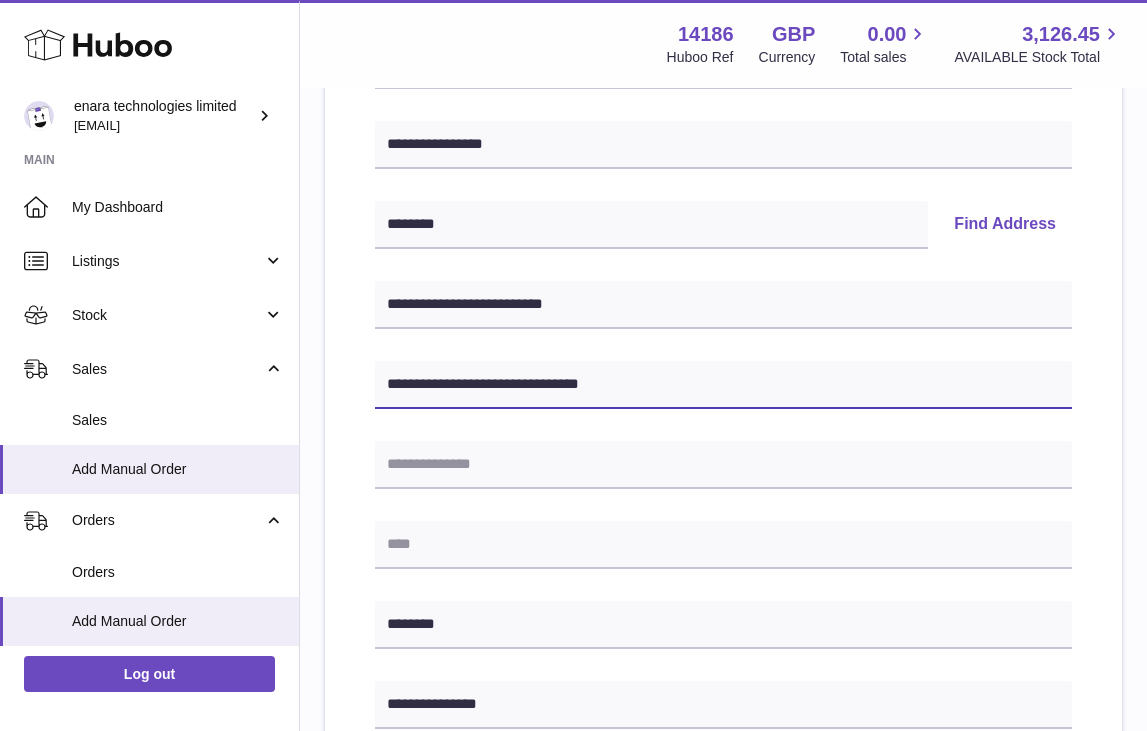 drag, startPoint x: 512, startPoint y: 381, endPoint x: 883, endPoint y: 462, distance: 379.73938 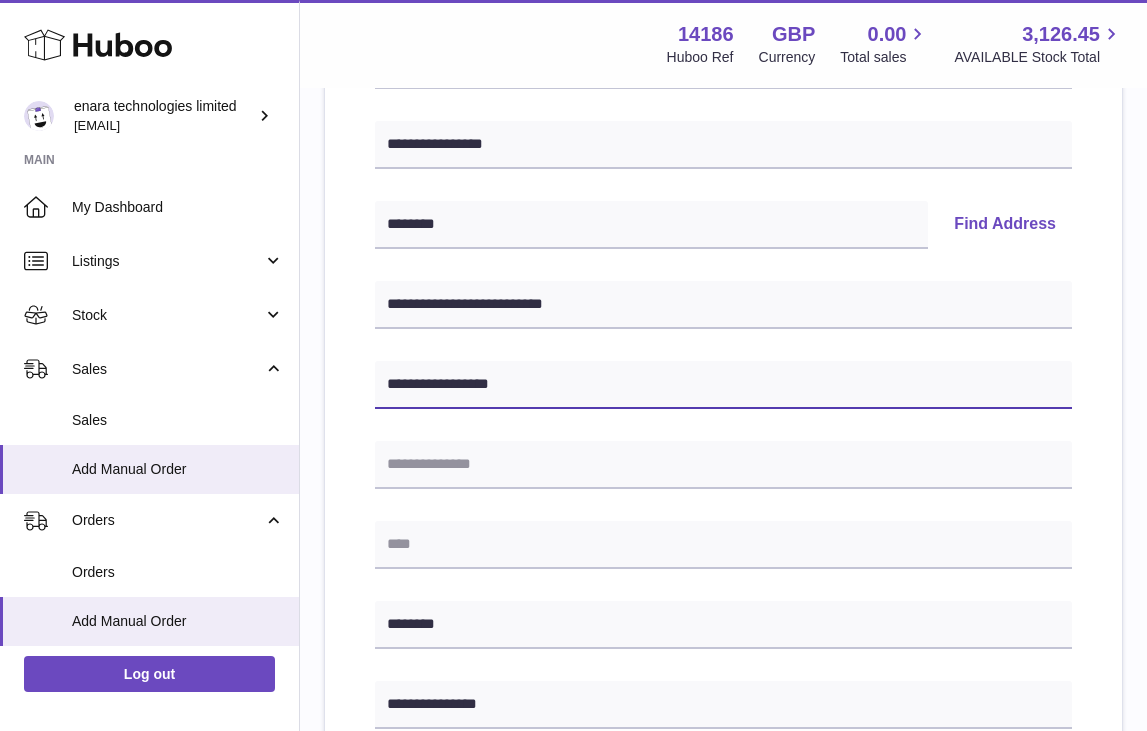 type on "**********" 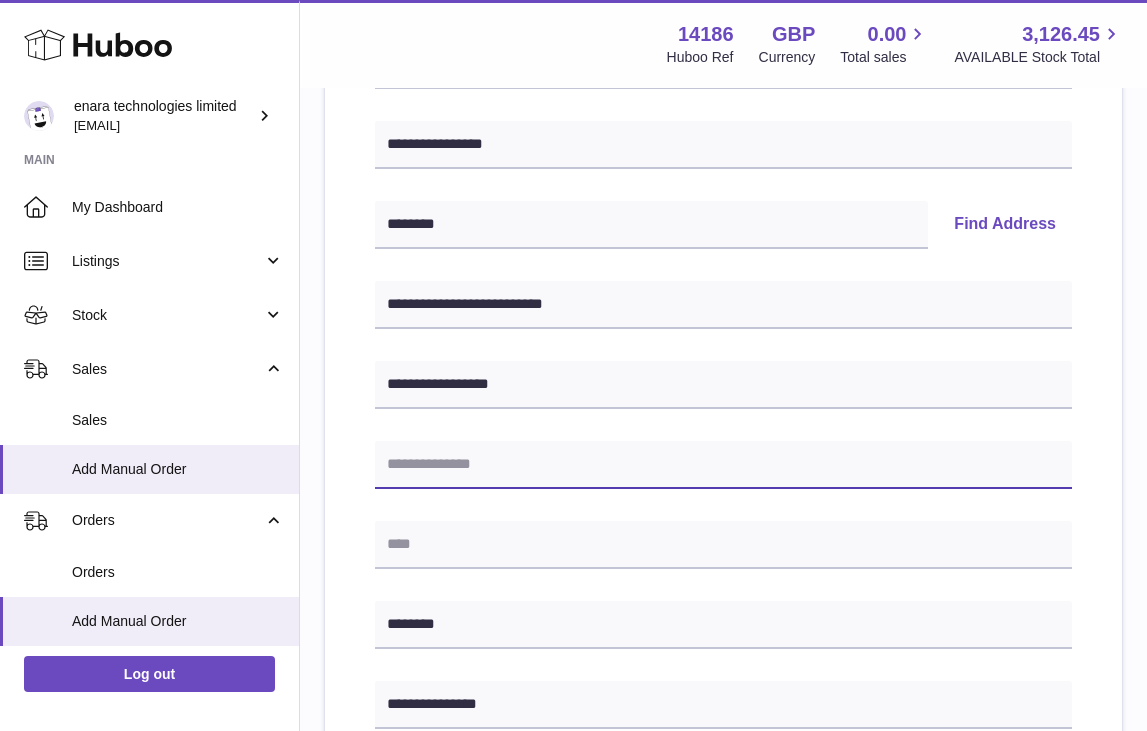 paste on "**********" 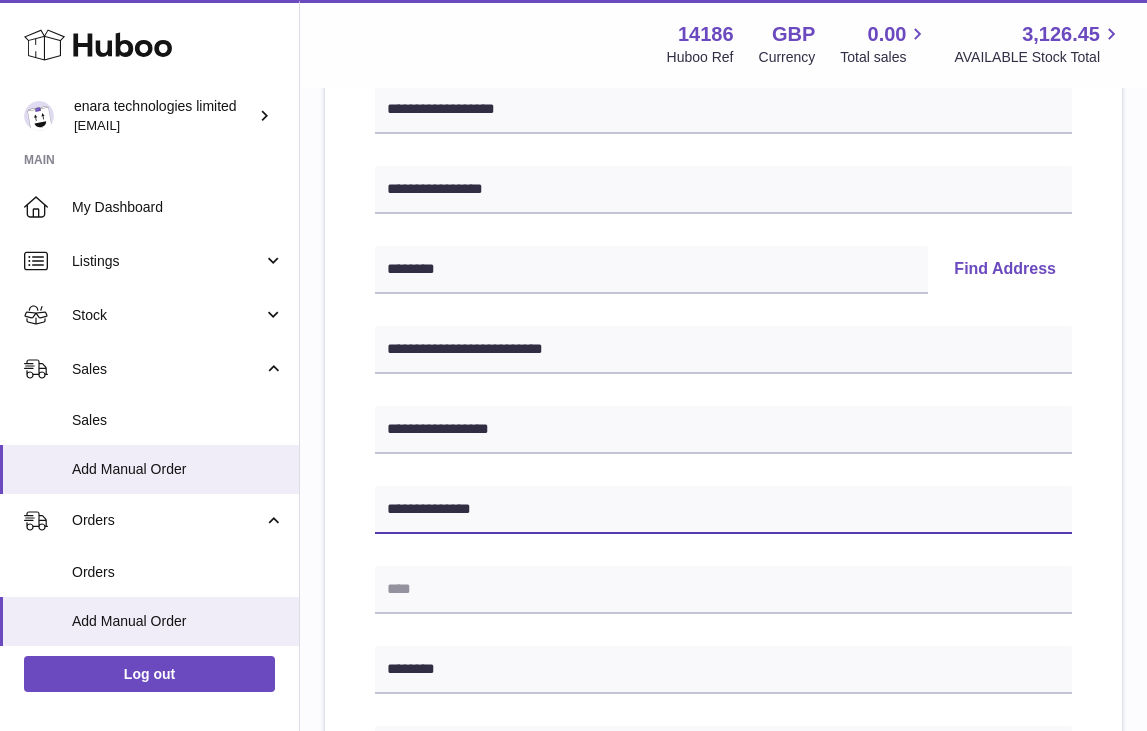 scroll, scrollTop: 330, scrollLeft: 0, axis: vertical 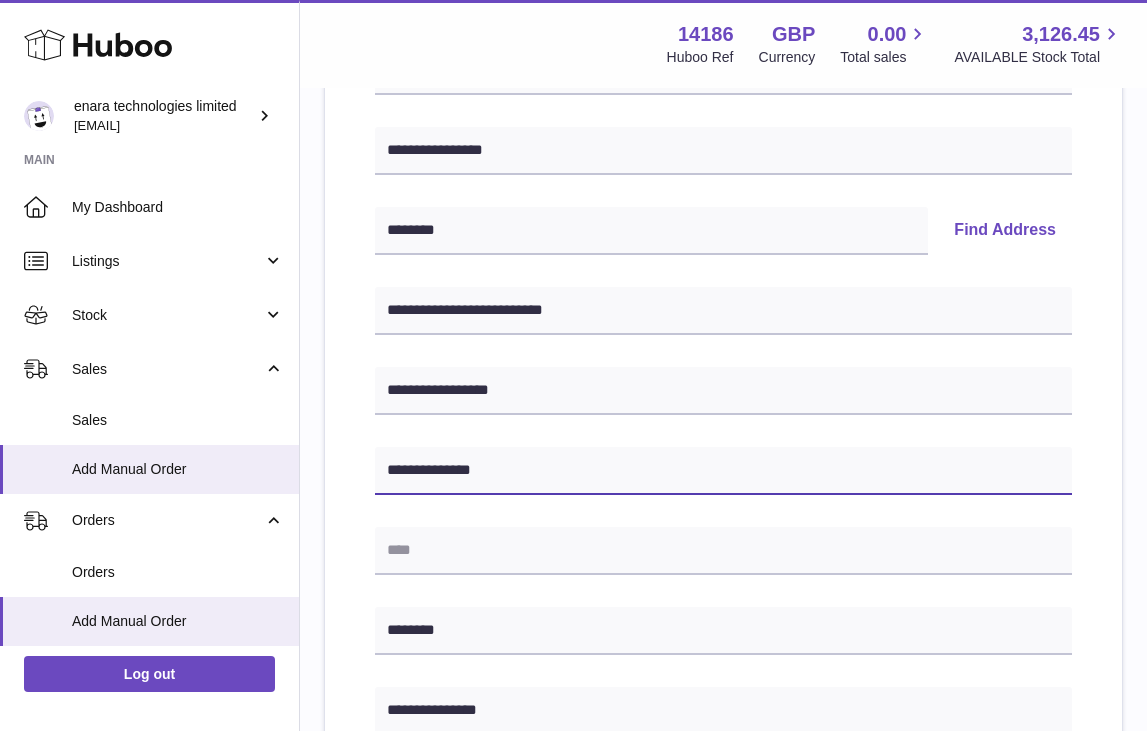 type on "**********" 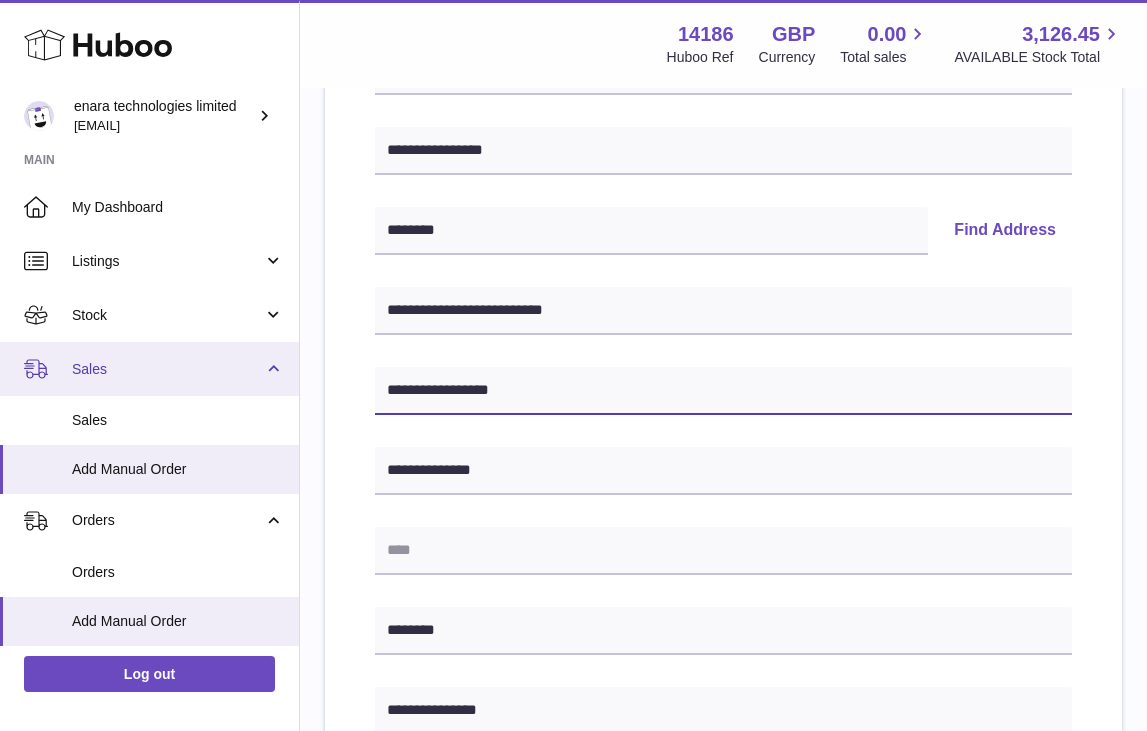 drag, startPoint x: 527, startPoint y: 391, endPoint x: 224, endPoint y: 349, distance: 305.89703 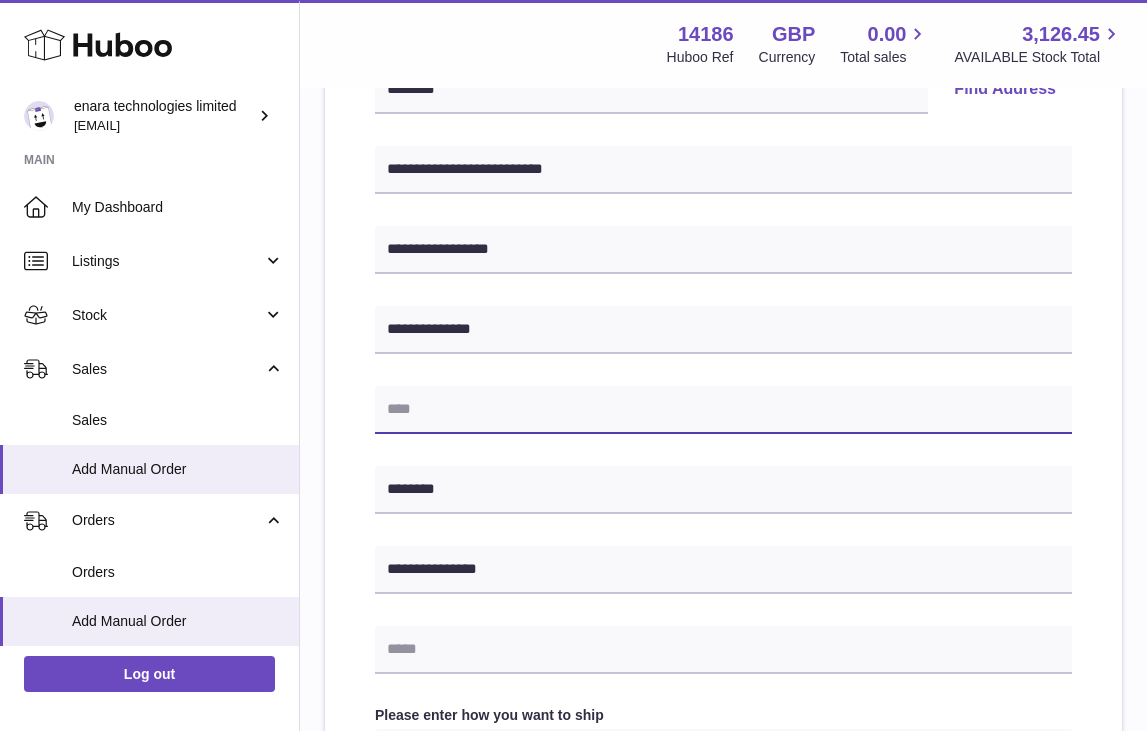click at bounding box center (723, 410) 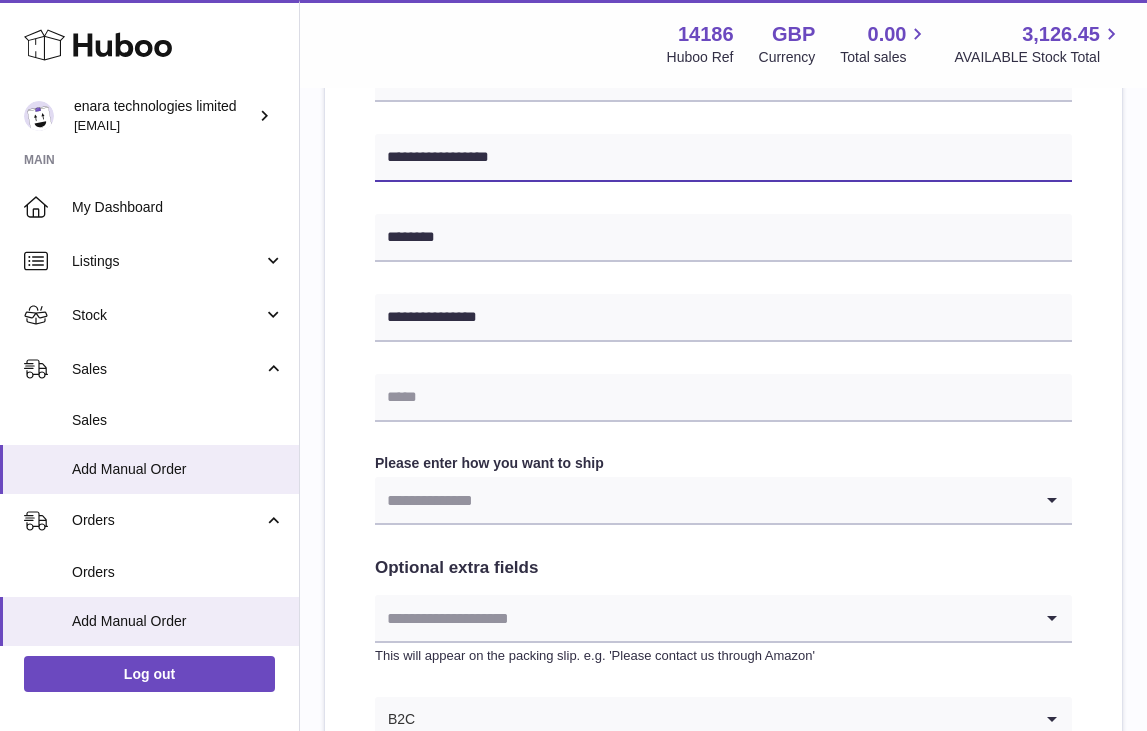 scroll, scrollTop: 765, scrollLeft: 0, axis: vertical 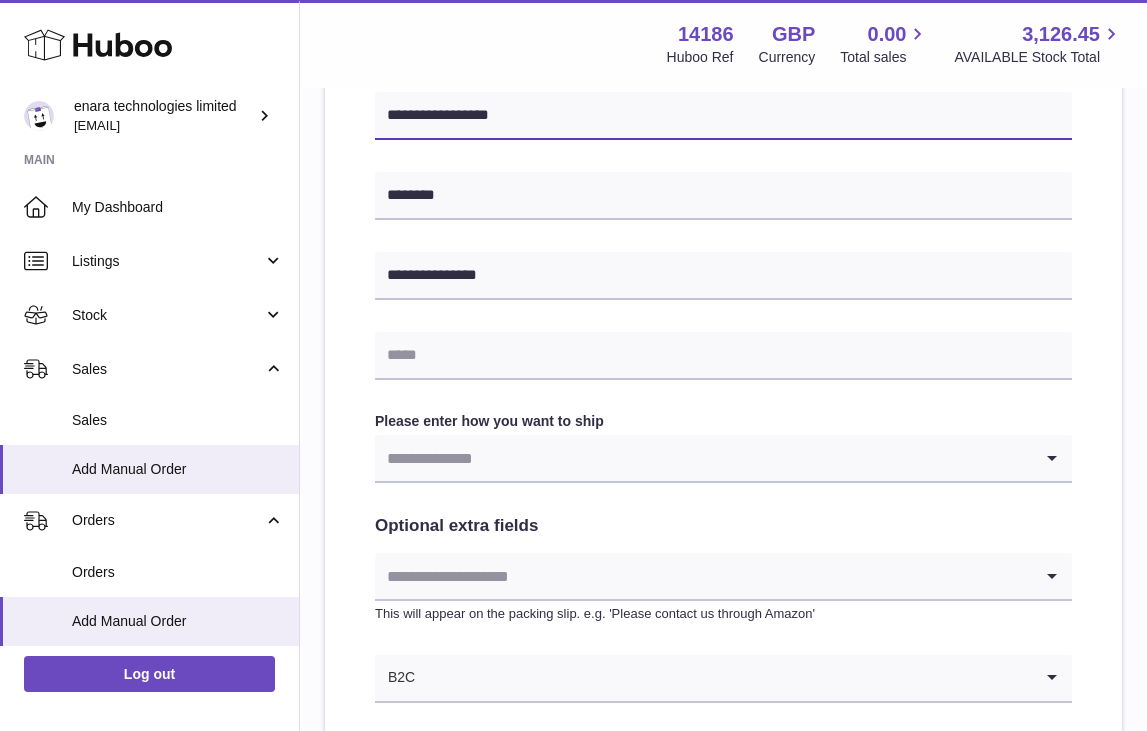 type on "**********" 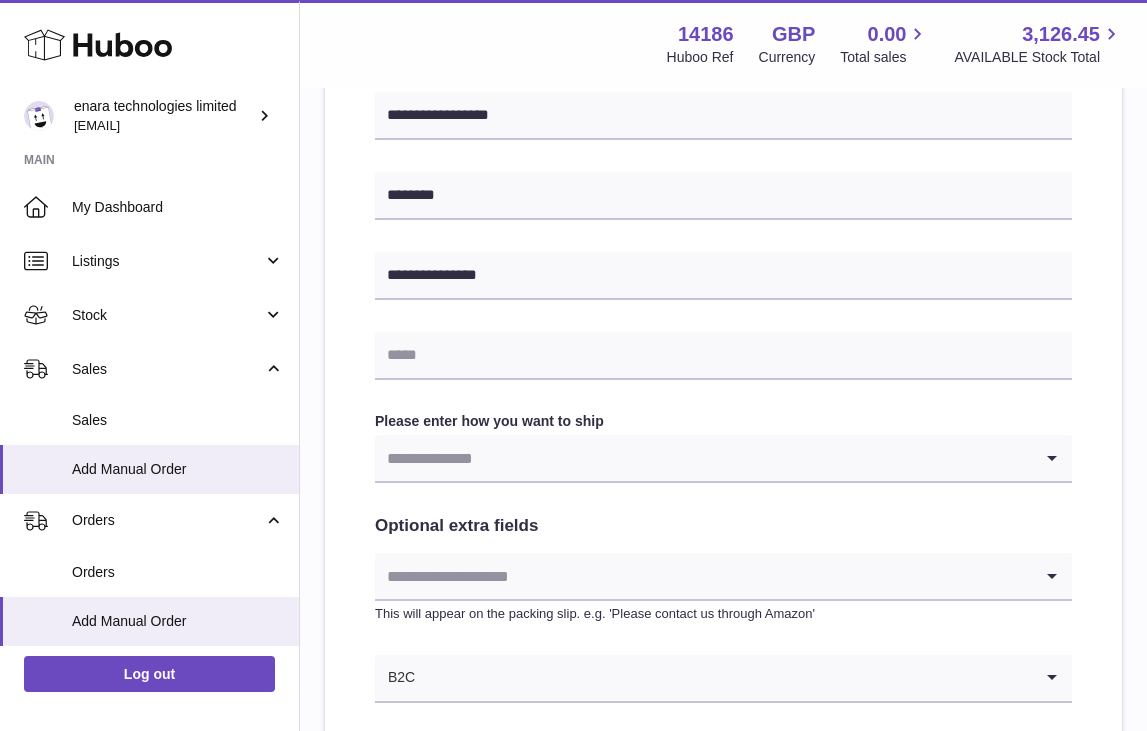 click at bounding box center [703, 458] 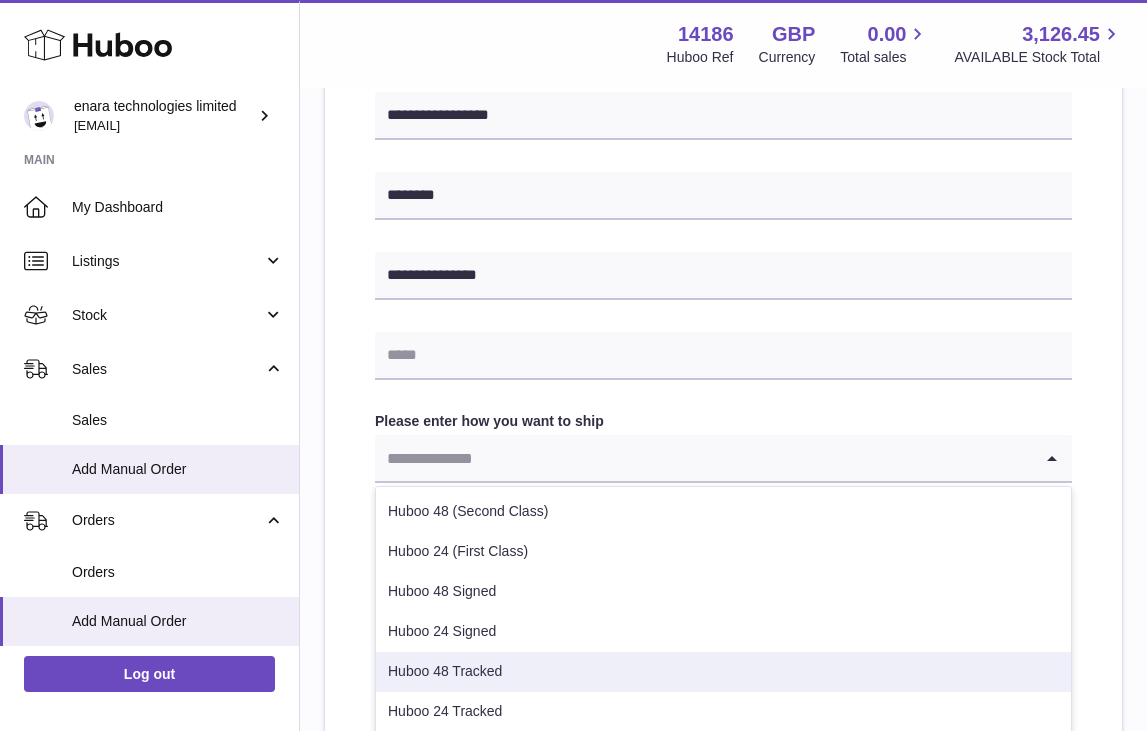 click on "Huboo 48 Tracked" at bounding box center (723, 672) 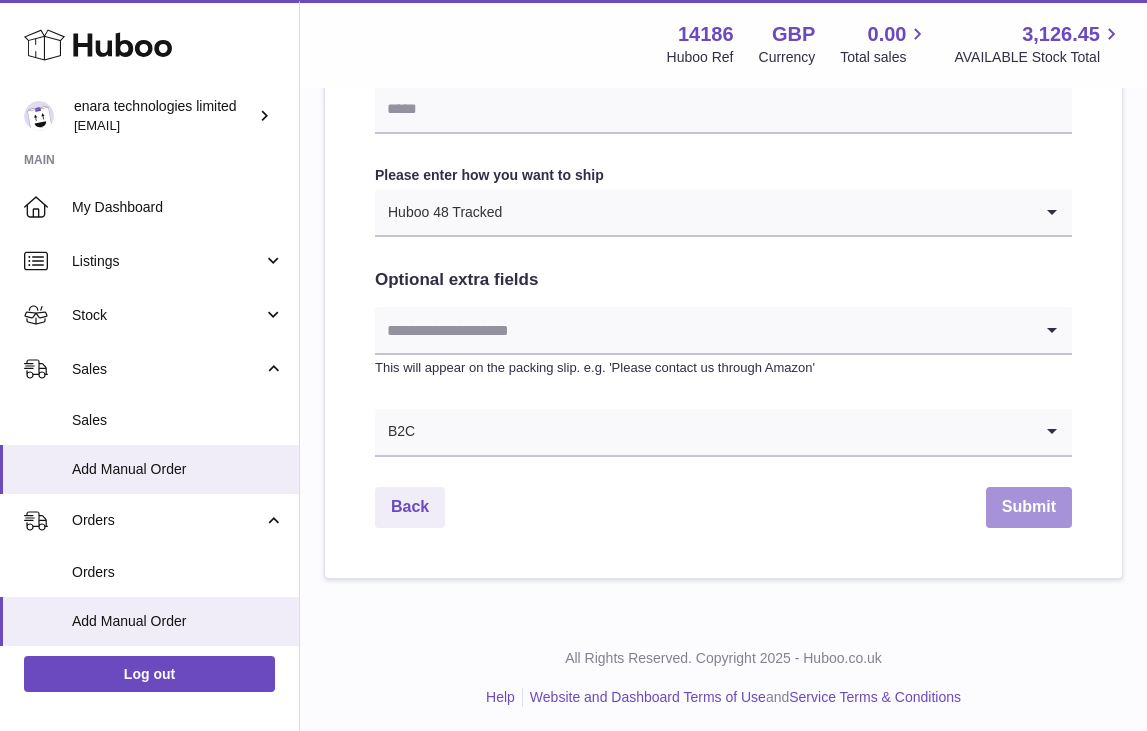 scroll, scrollTop: 1010, scrollLeft: 0, axis: vertical 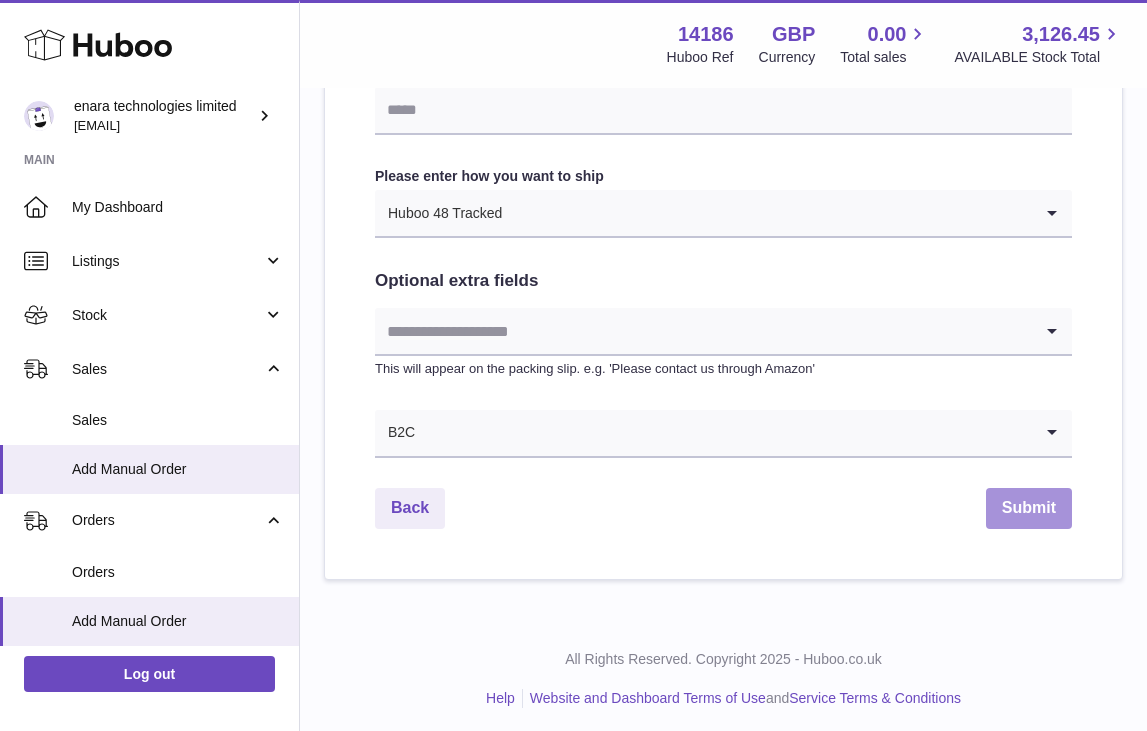click on "Submit" at bounding box center [1029, 508] 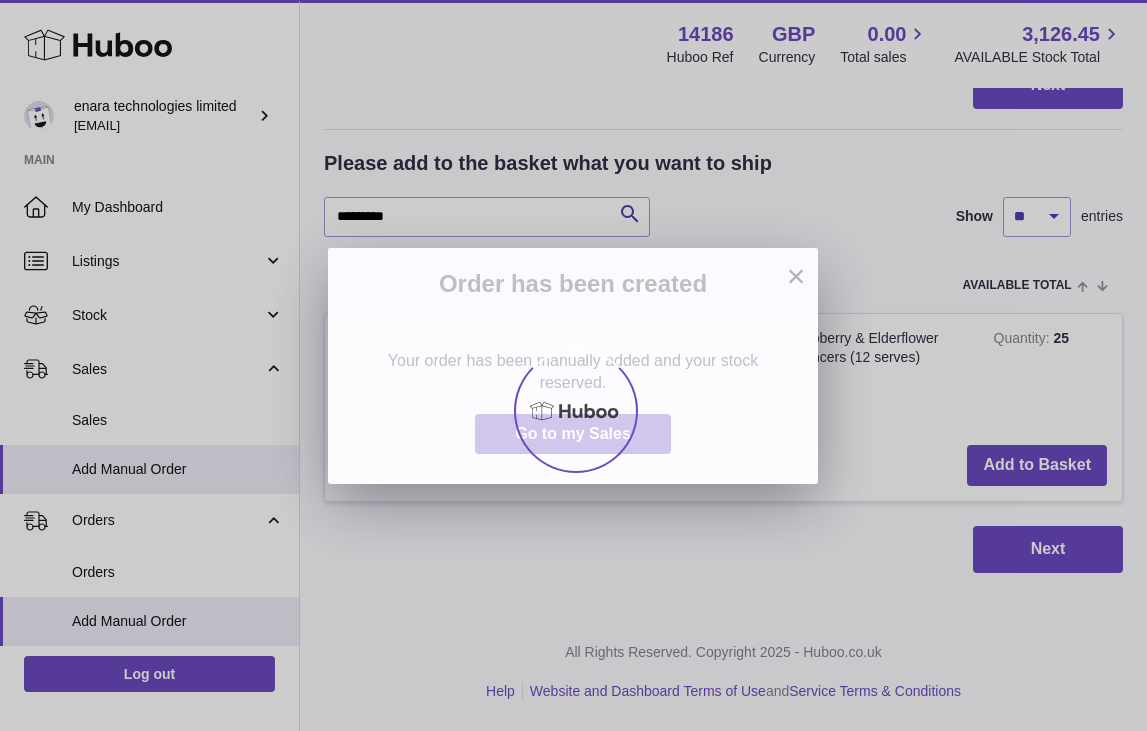 scroll, scrollTop: 0, scrollLeft: 0, axis: both 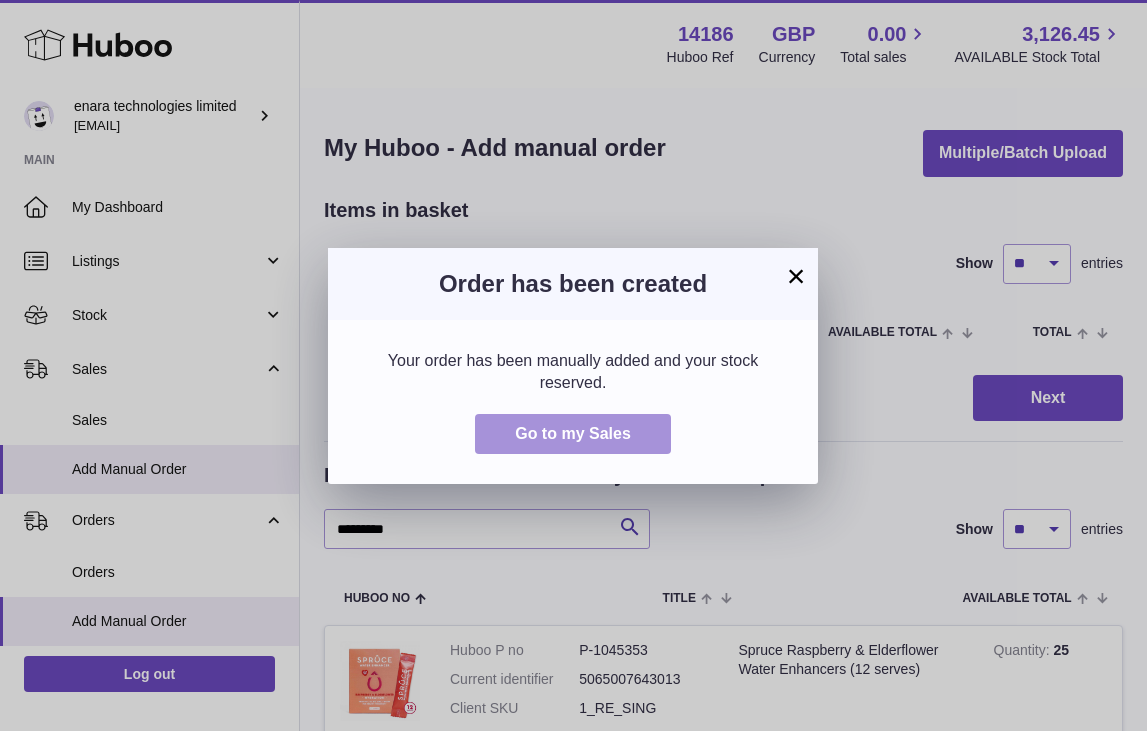 click on "Go to my Sales" at bounding box center [573, 434] 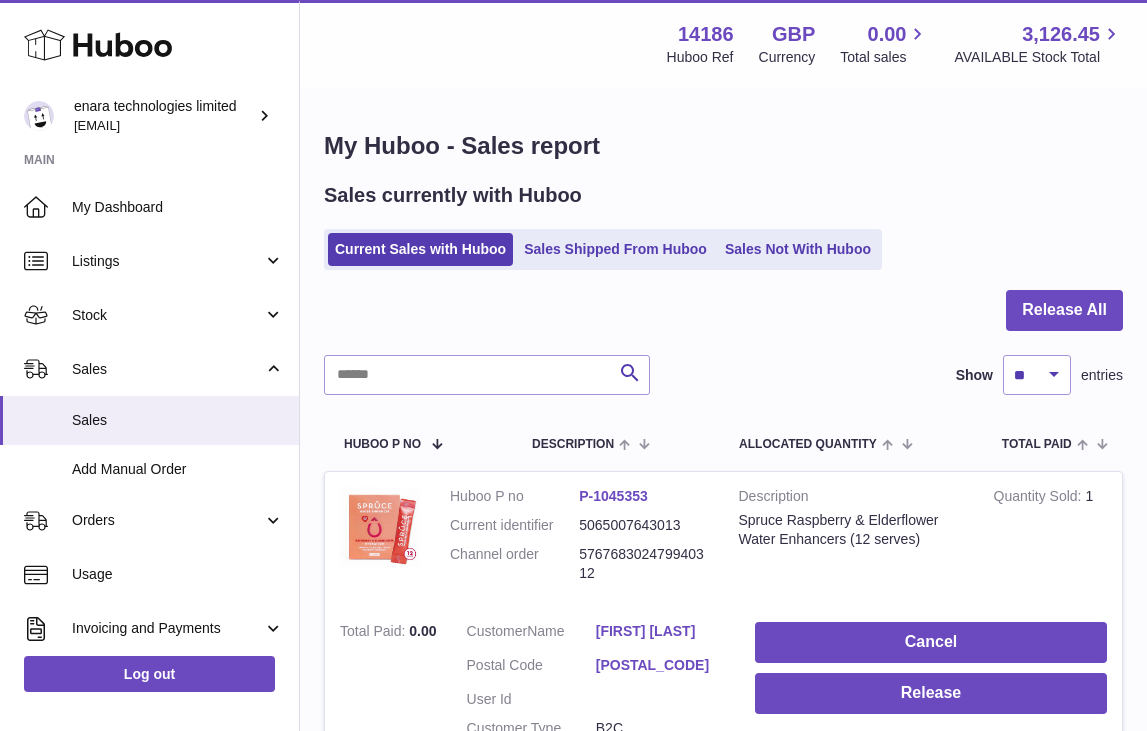 scroll, scrollTop: 0, scrollLeft: 0, axis: both 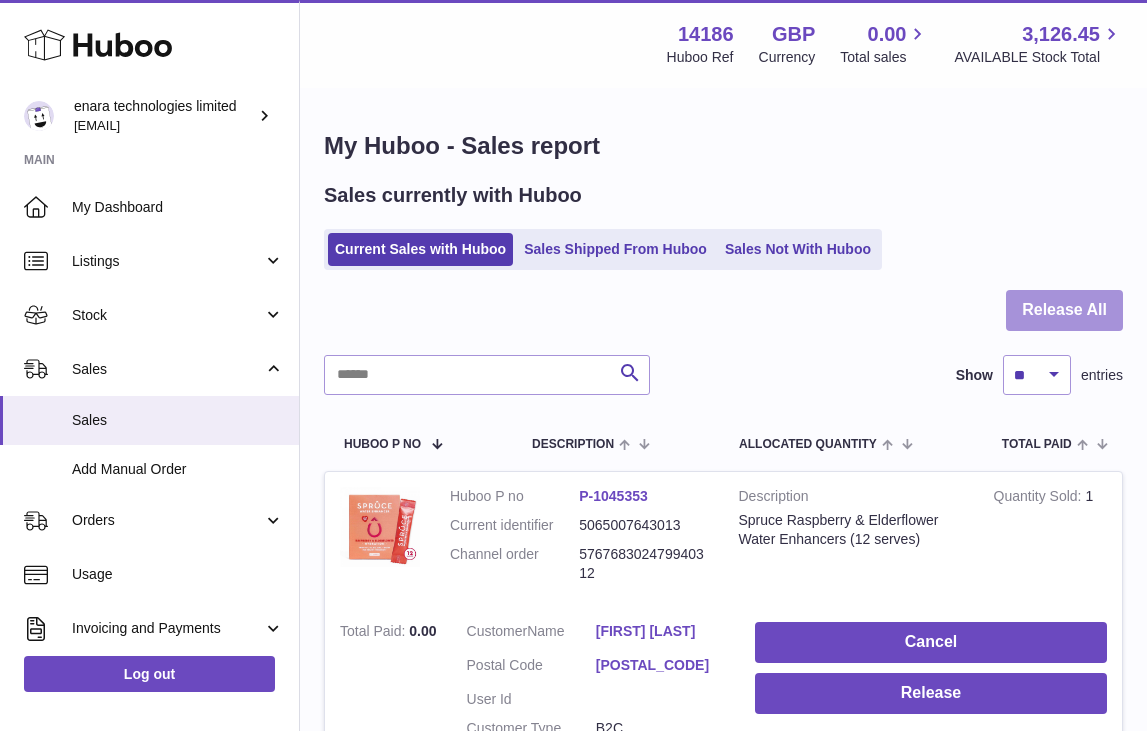 click on "Release All" at bounding box center [1064, 310] 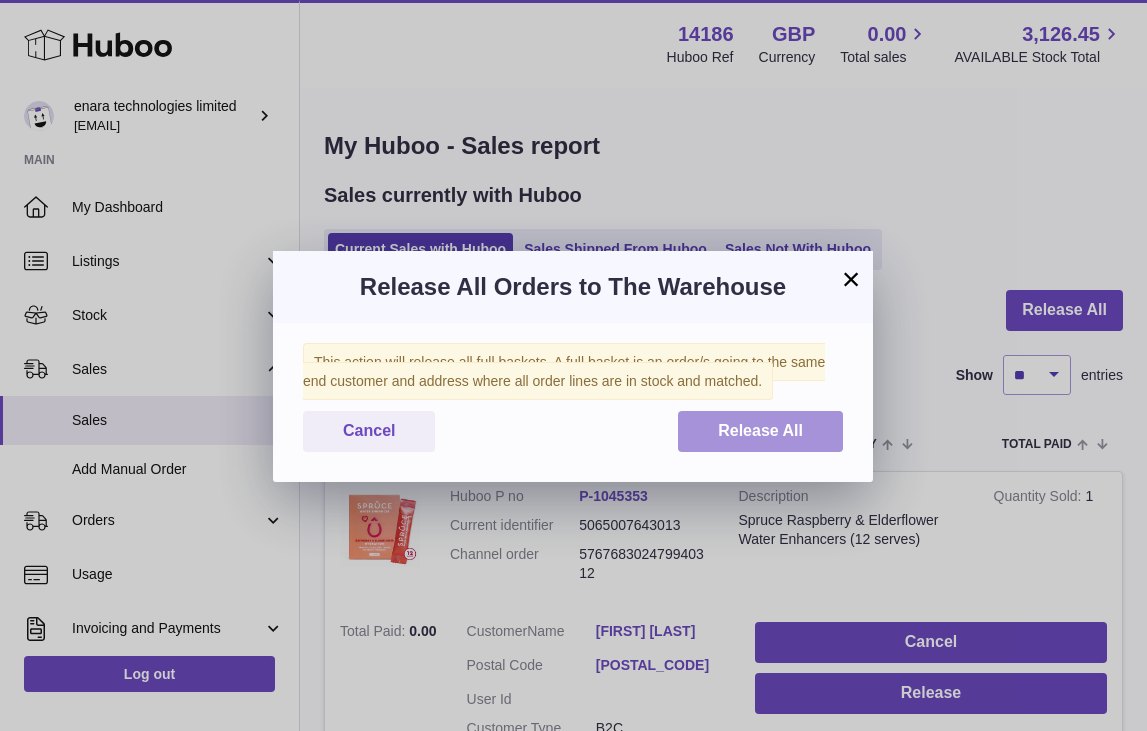 click on "Release All" at bounding box center [760, 430] 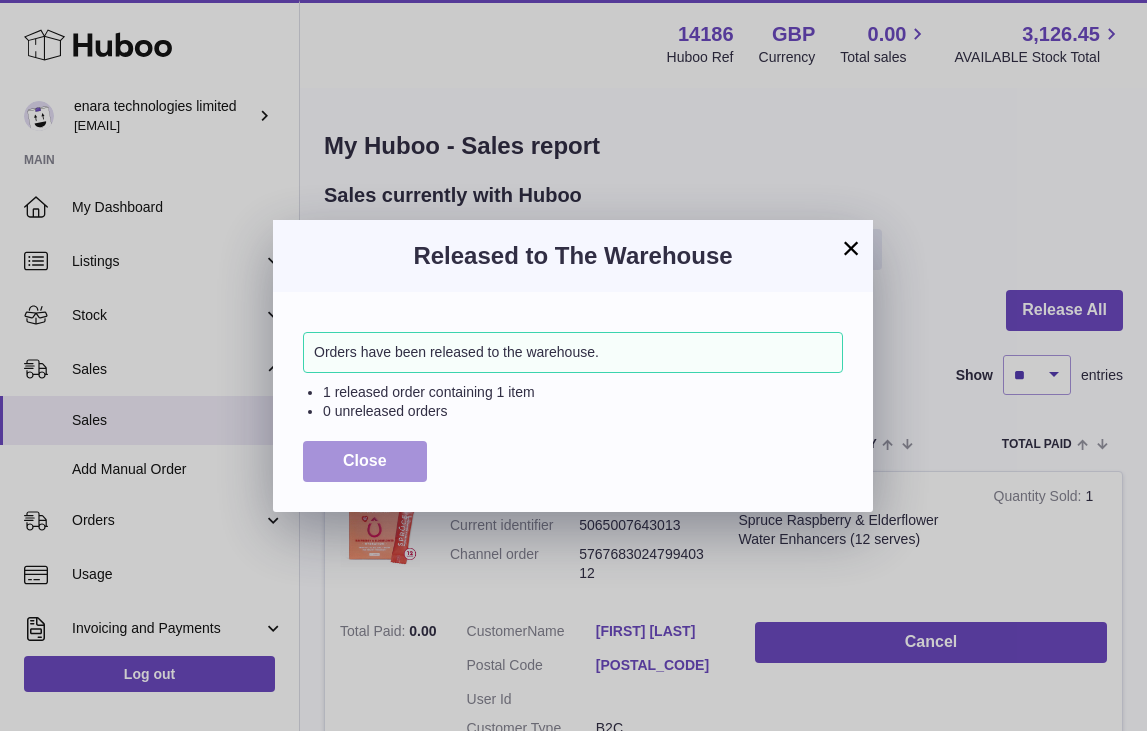 click on "Close" at bounding box center (365, 461) 